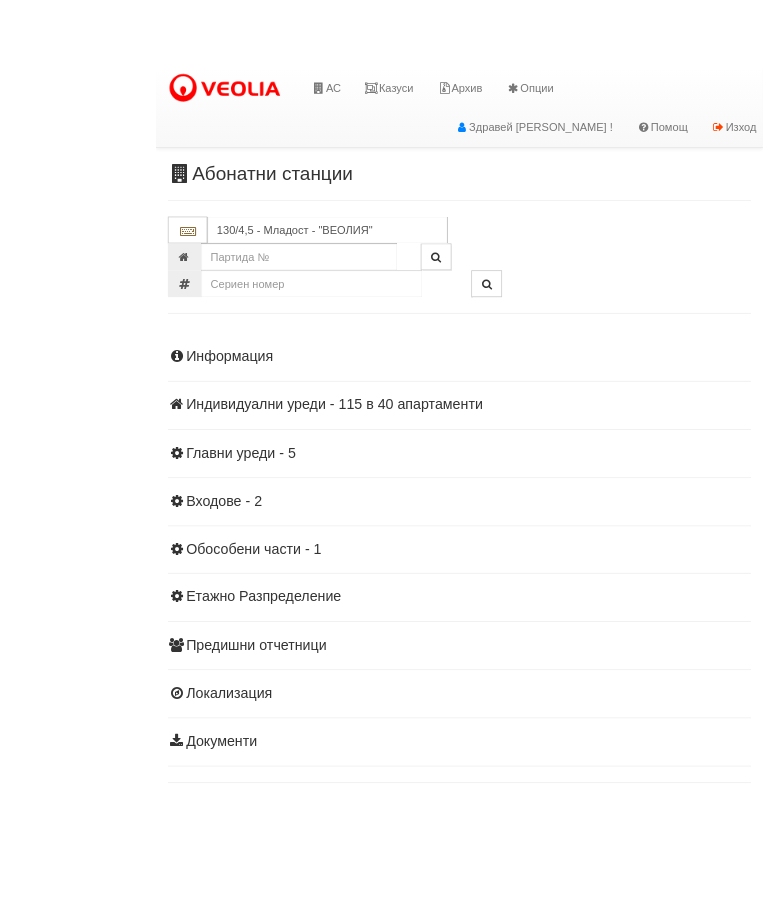 scroll, scrollTop: 35, scrollLeft: 0, axis: vertical 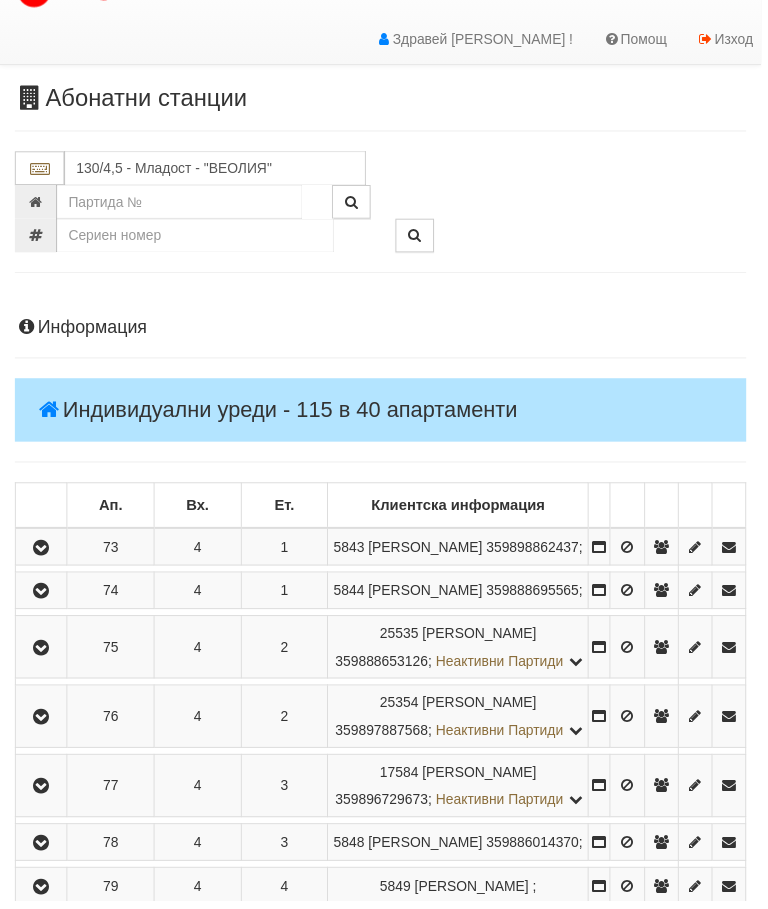 click on "Информация
Параметри
Брой Апартаменти:
40
Ползватели 05/2025
58  %
0  % 97" at bounding box center [384, 1815] 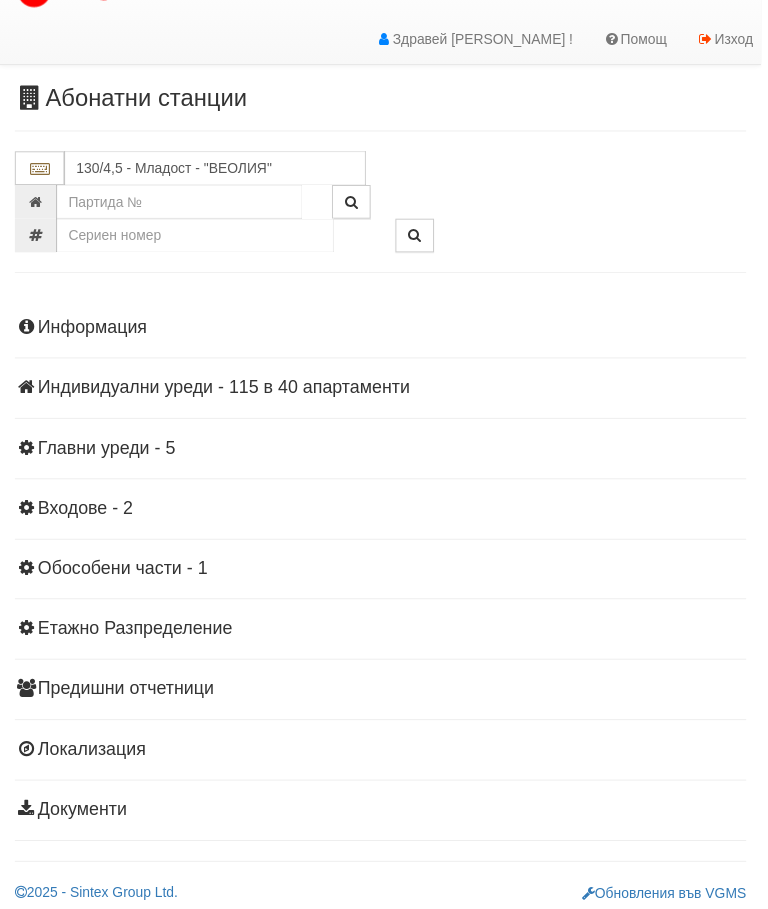 click on "Главни уреди - 5" at bounding box center [384, 453] 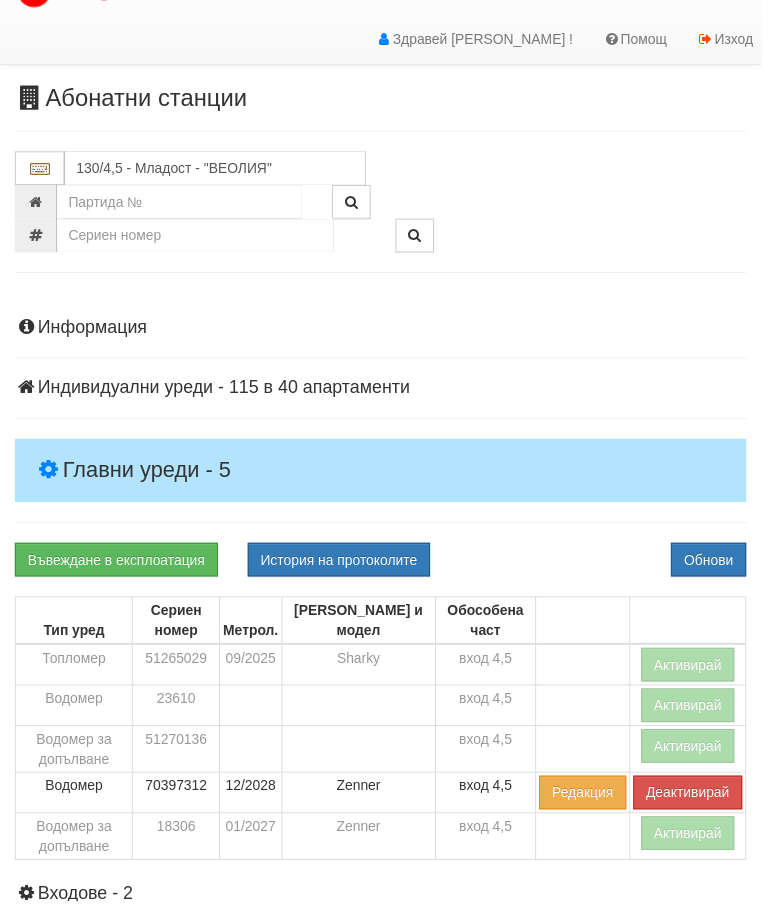 scroll, scrollTop: 35, scrollLeft: 0, axis: vertical 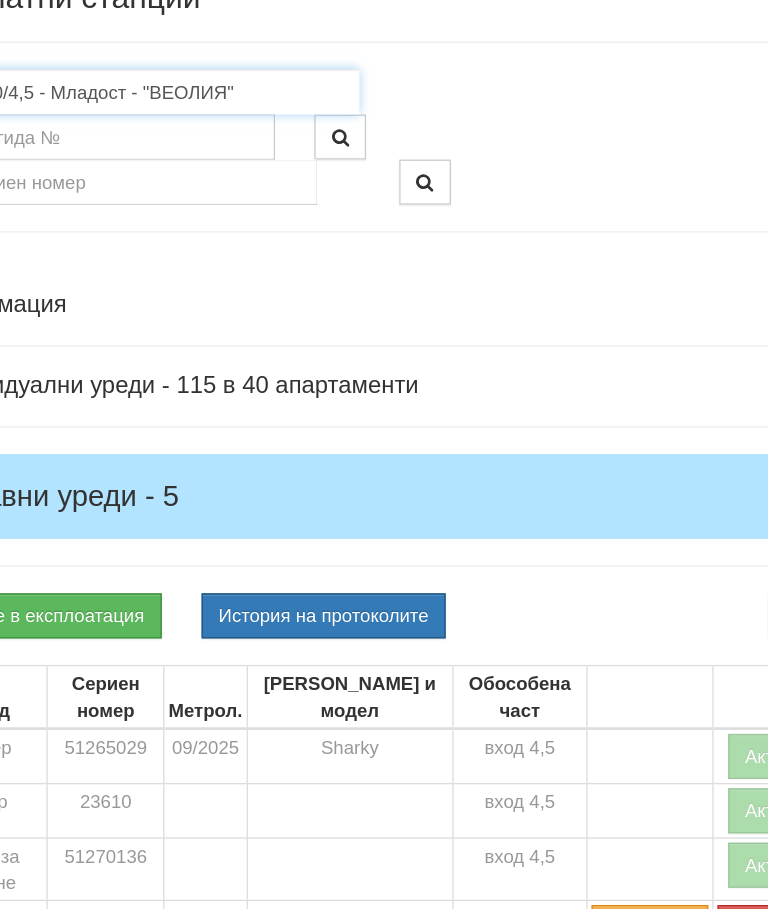 click on "130/4,5 - Младост - "ВЕОЛИЯ"" at bounding box center [217, 170] 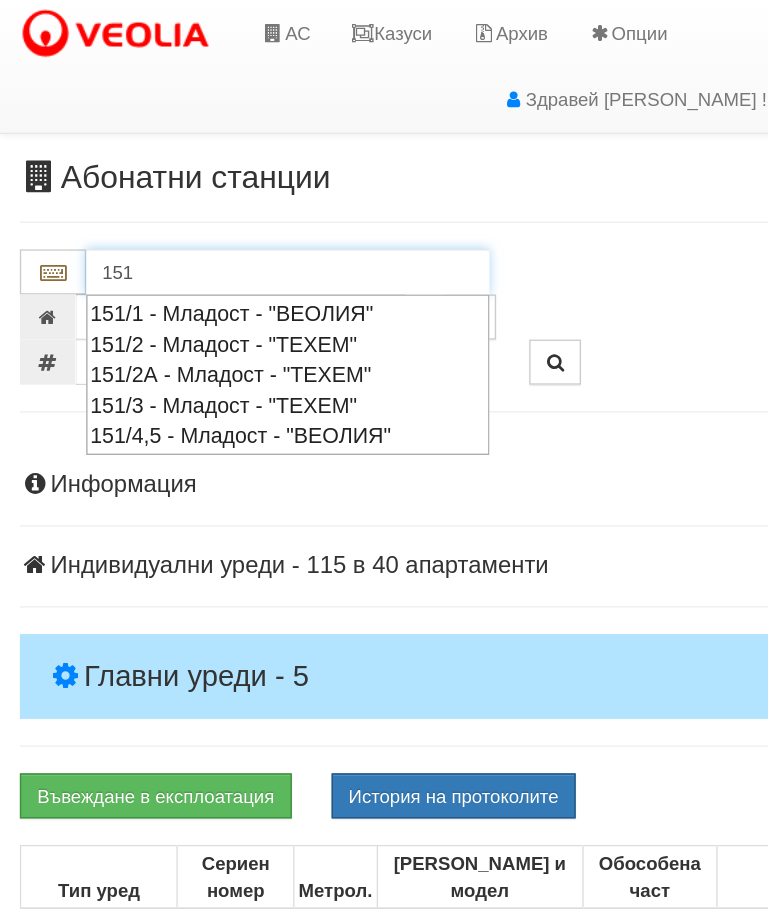 click on "151/2А - Младост - "ТЕХЕМ"" at bounding box center [217, 282] 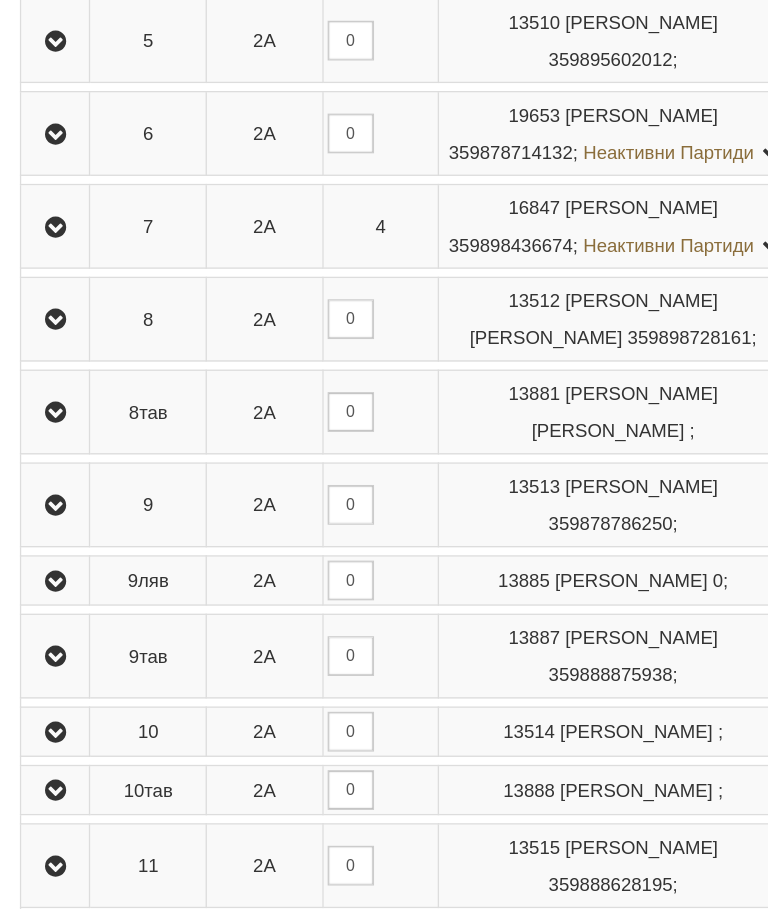 click at bounding box center (42, 409) 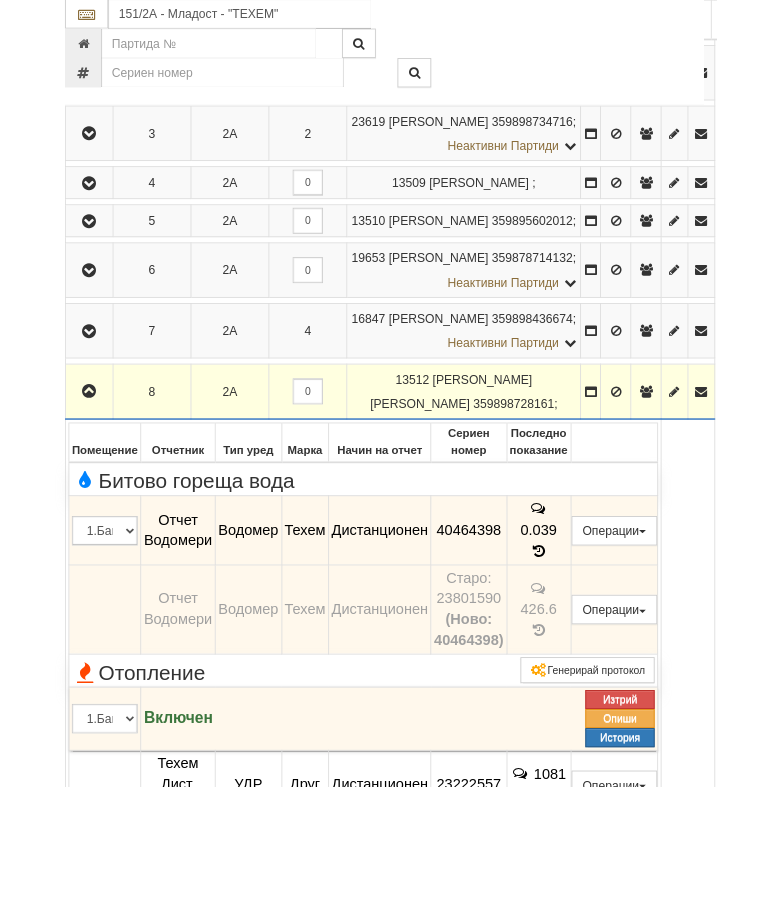 scroll, scrollTop: 656, scrollLeft: 0, axis: vertical 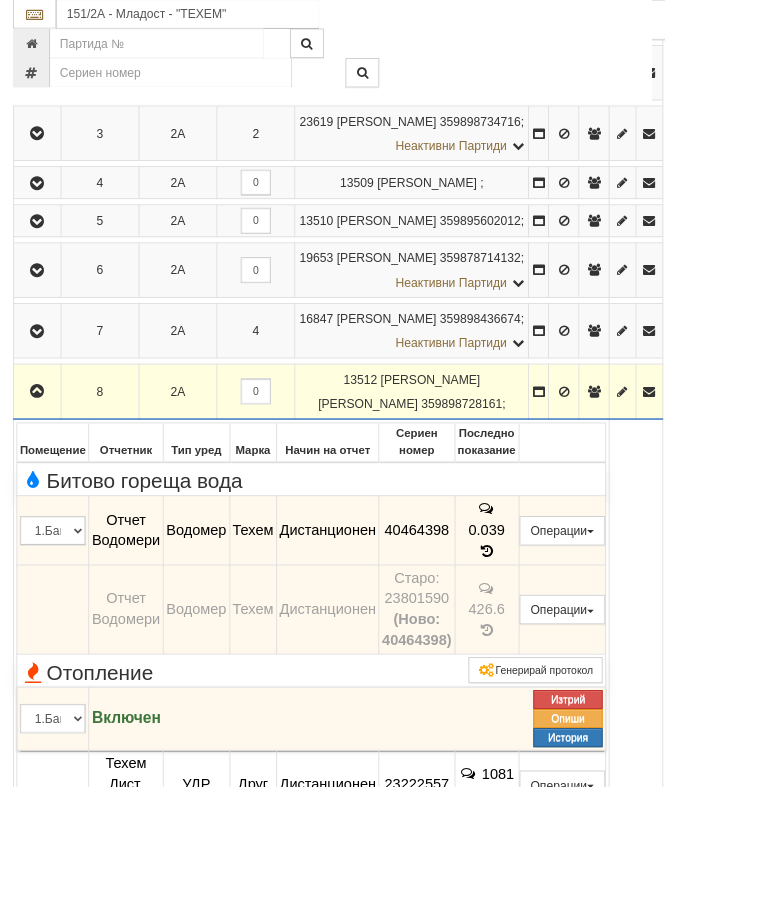 click at bounding box center (43, 453) 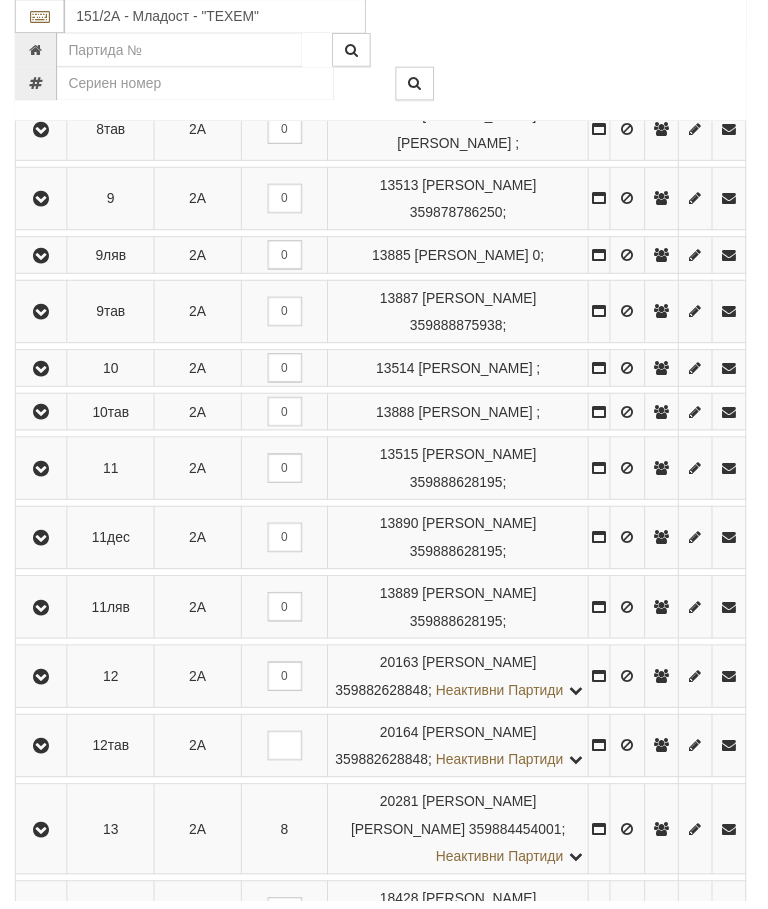 scroll, scrollTop: 1102, scrollLeft: 0, axis: vertical 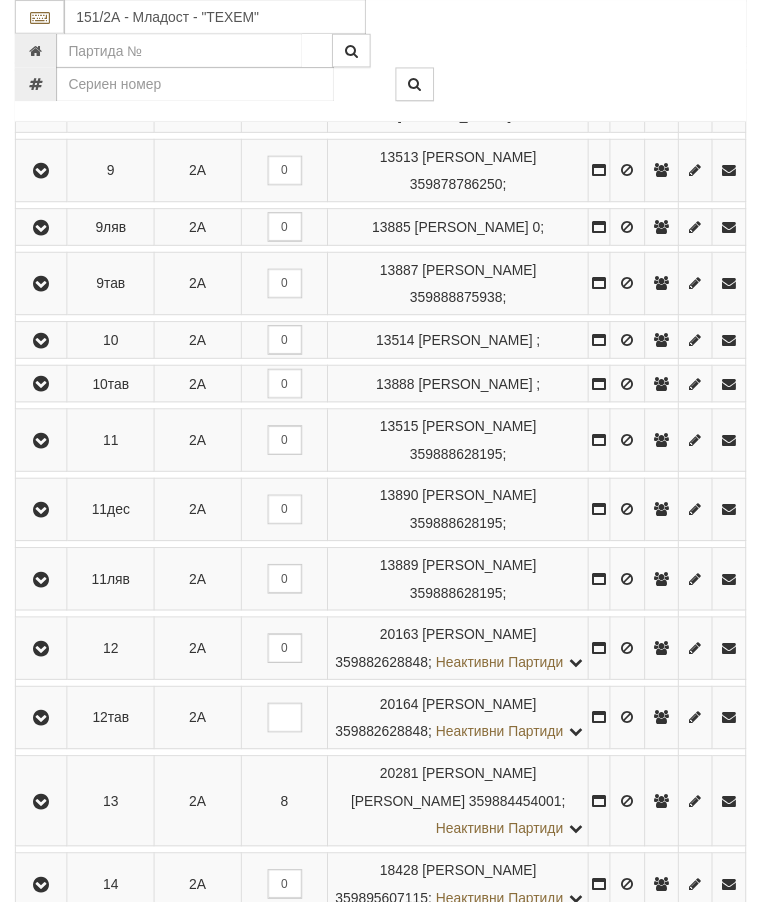 click at bounding box center (42, 344) 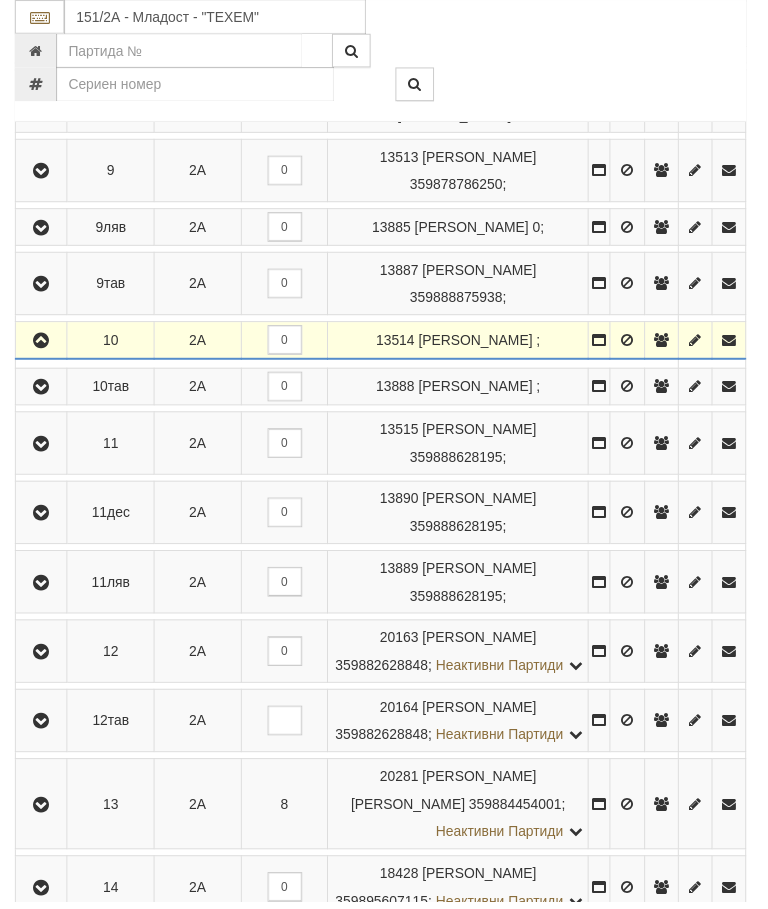scroll, scrollTop: 1102, scrollLeft: 0, axis: vertical 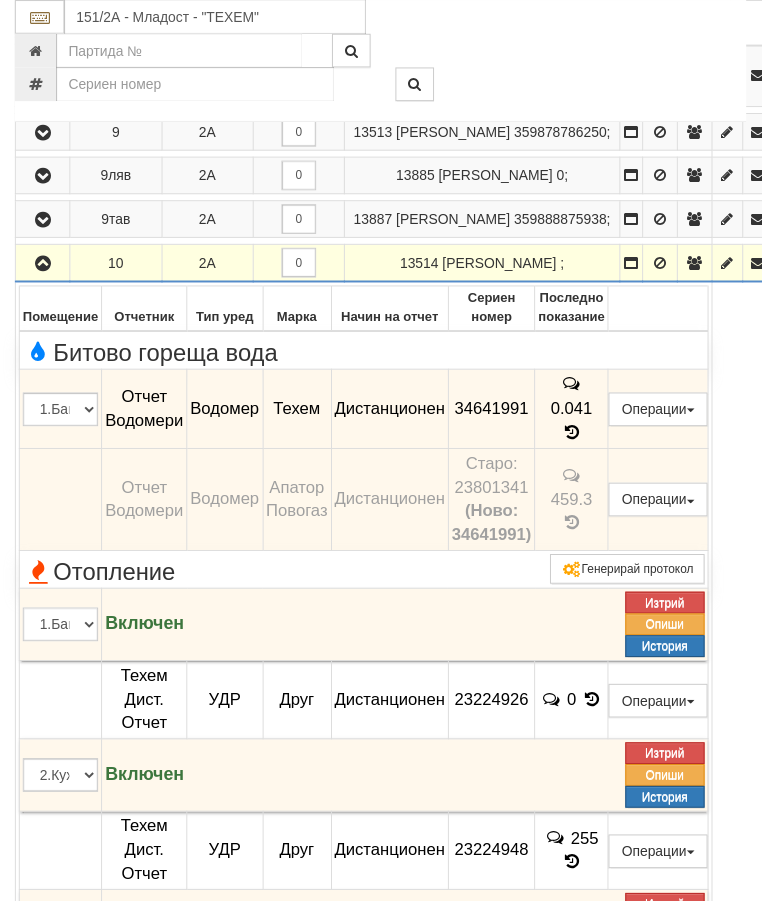 click on "0.041" at bounding box center (577, 413) 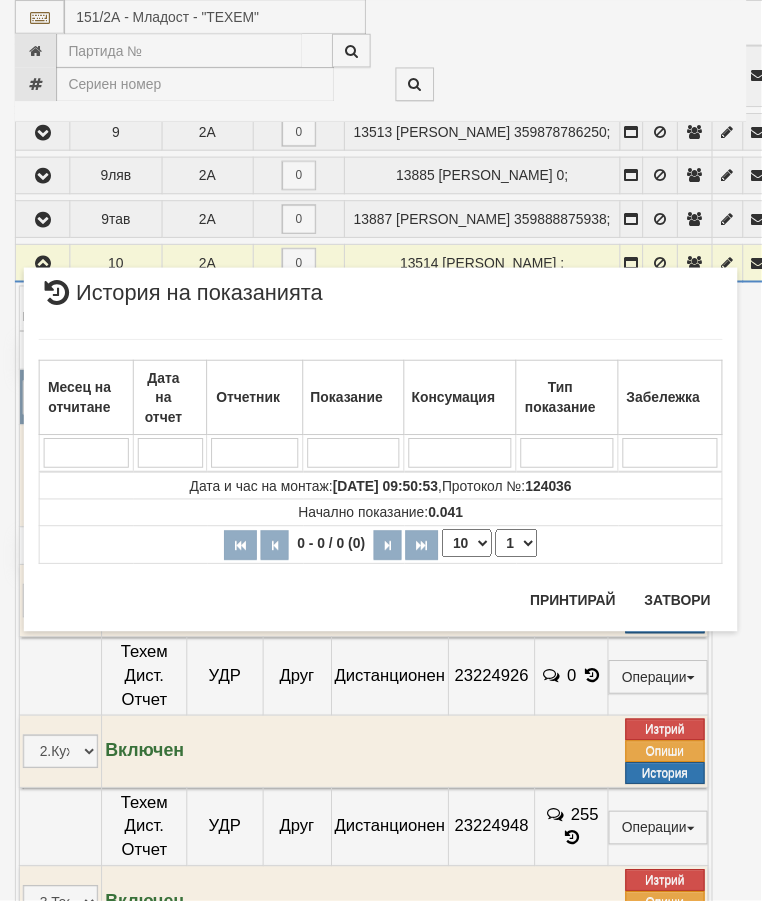 click on "Затвори" at bounding box center [683, 606] 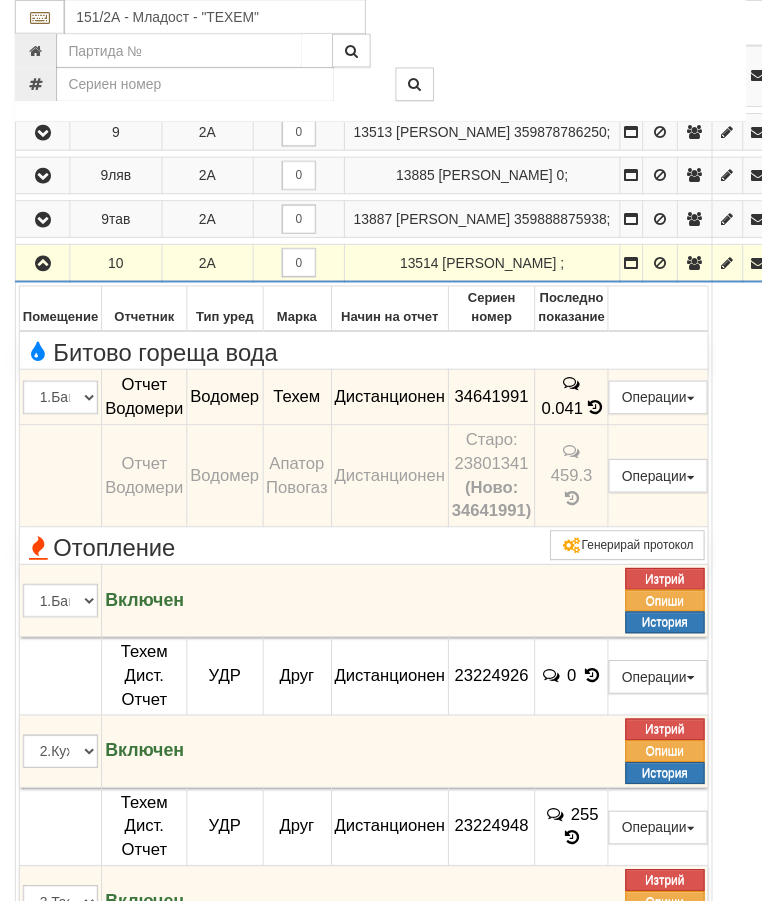 click at bounding box center [43, 266] 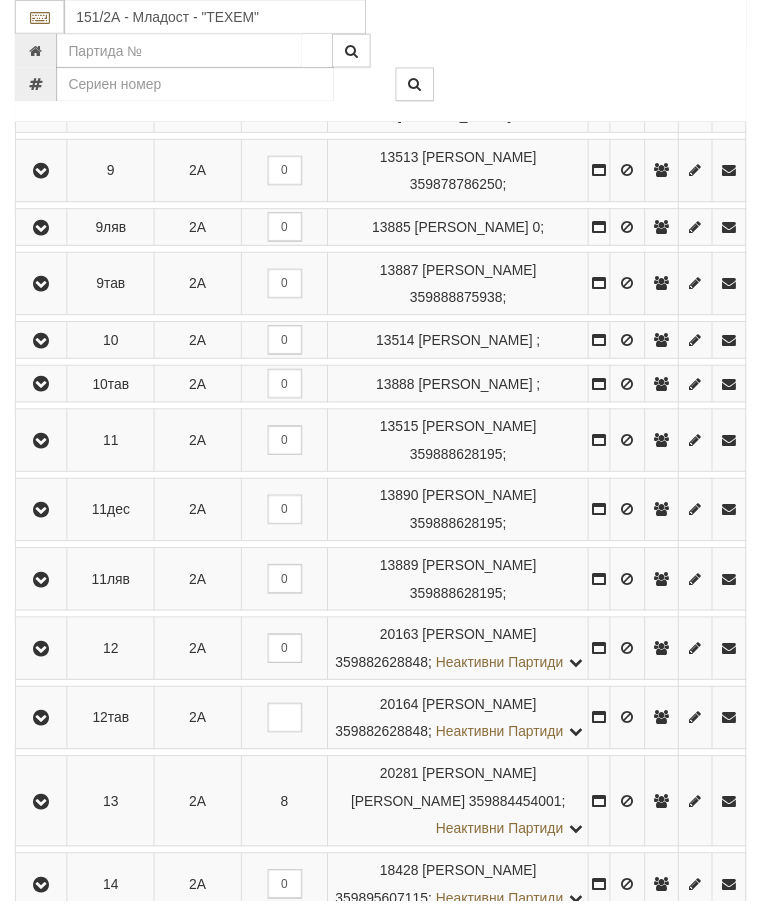 click at bounding box center [42, 173] 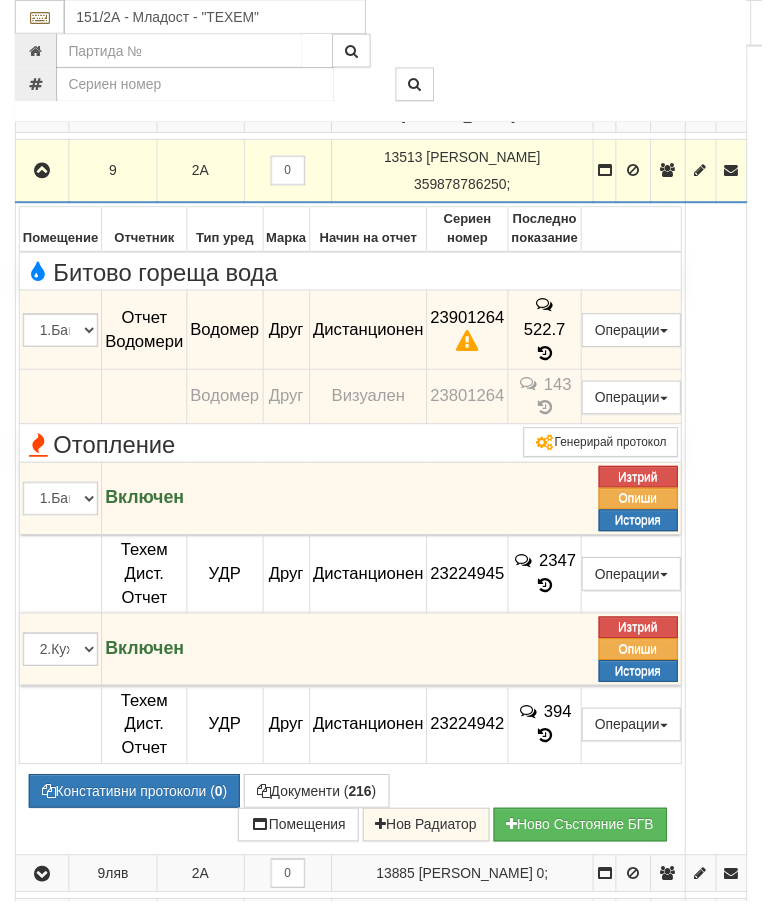 click at bounding box center (42, 172) 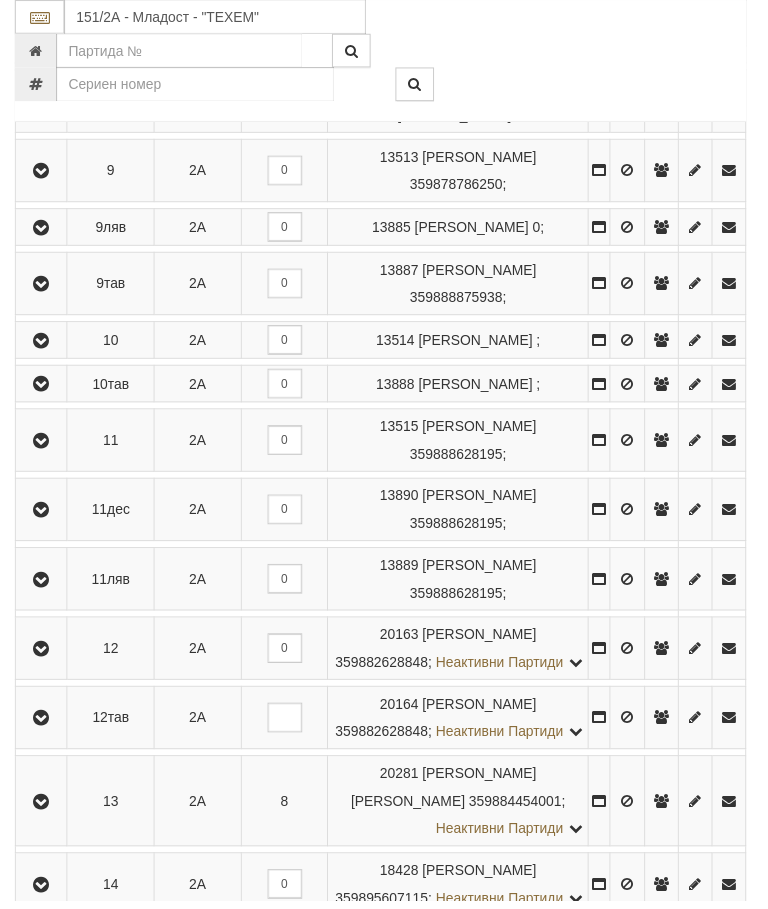 click at bounding box center [42, 344] 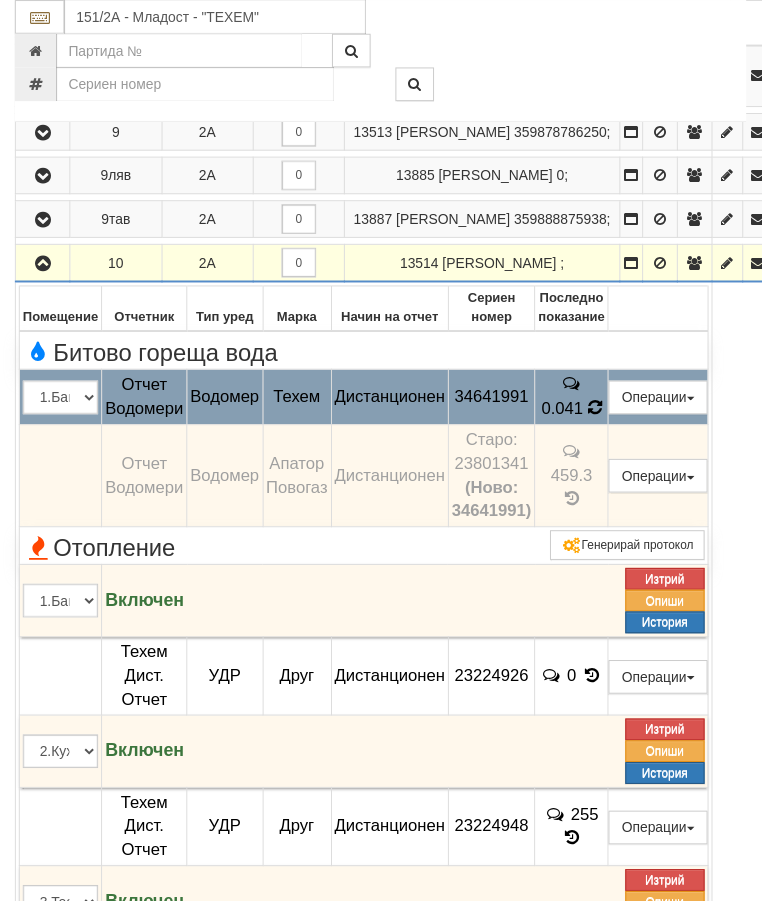 click at bounding box center (600, 411) 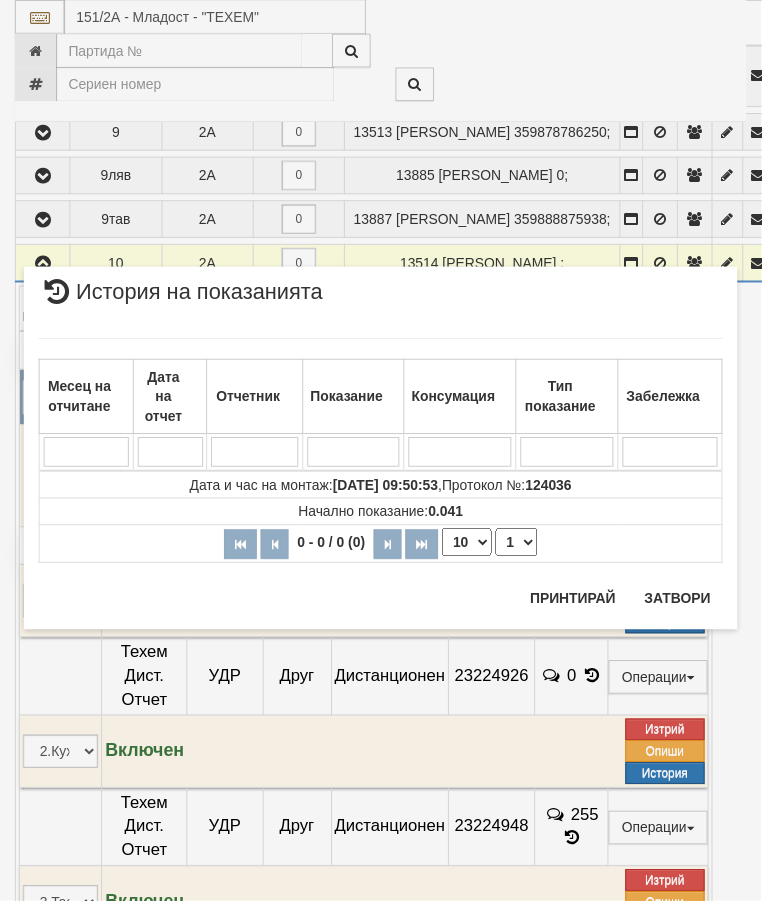 click on "Затвори" at bounding box center [683, 604] 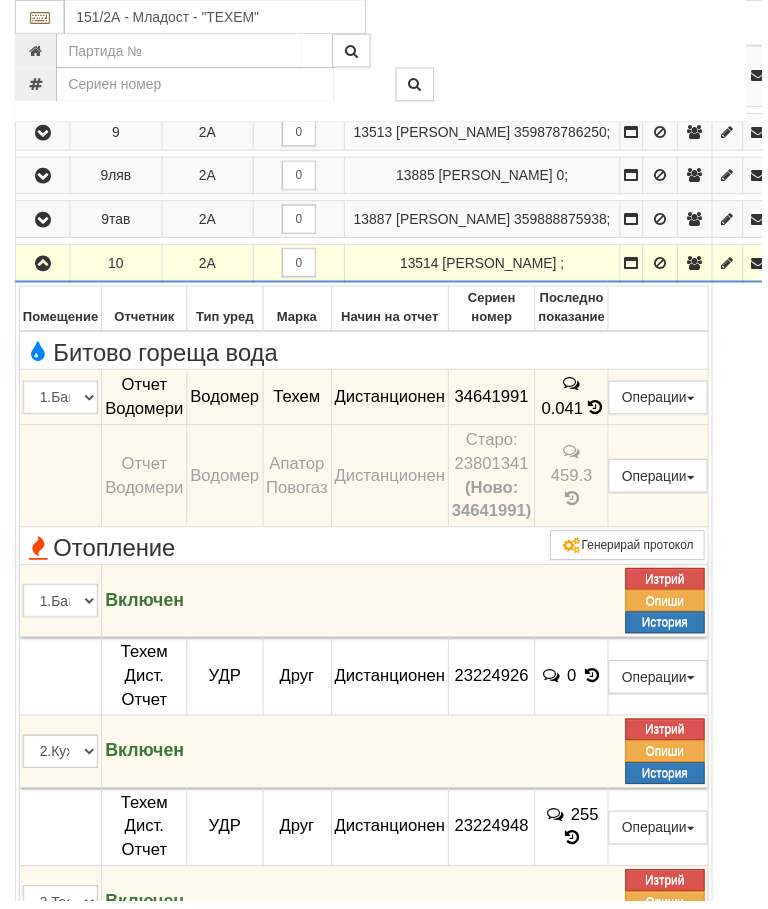 click at bounding box center (43, 266) 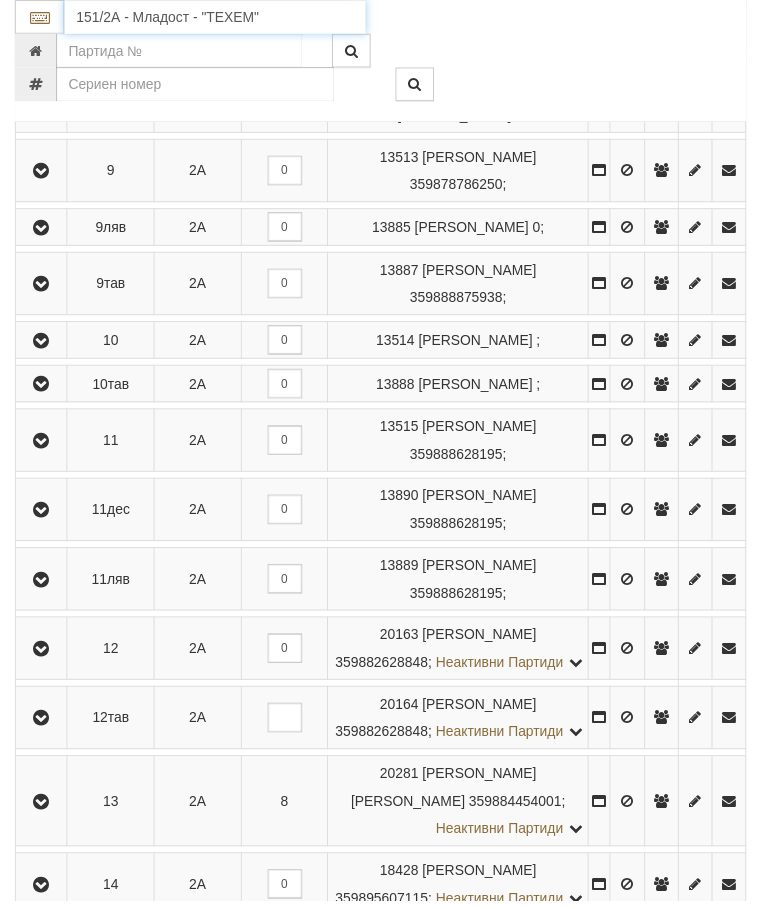 click on "151/2А - Младост - "ТЕХЕМ"" at bounding box center (217, 17) 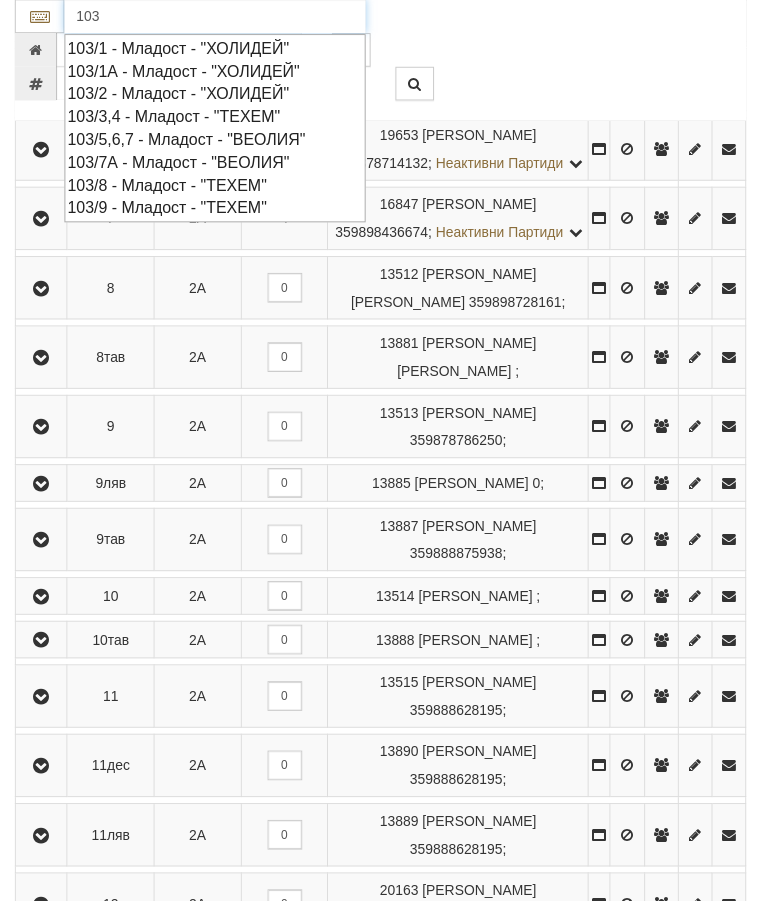 click on "103/3,4 - Младост - "ТЕХЕМ"" at bounding box center [217, 117] 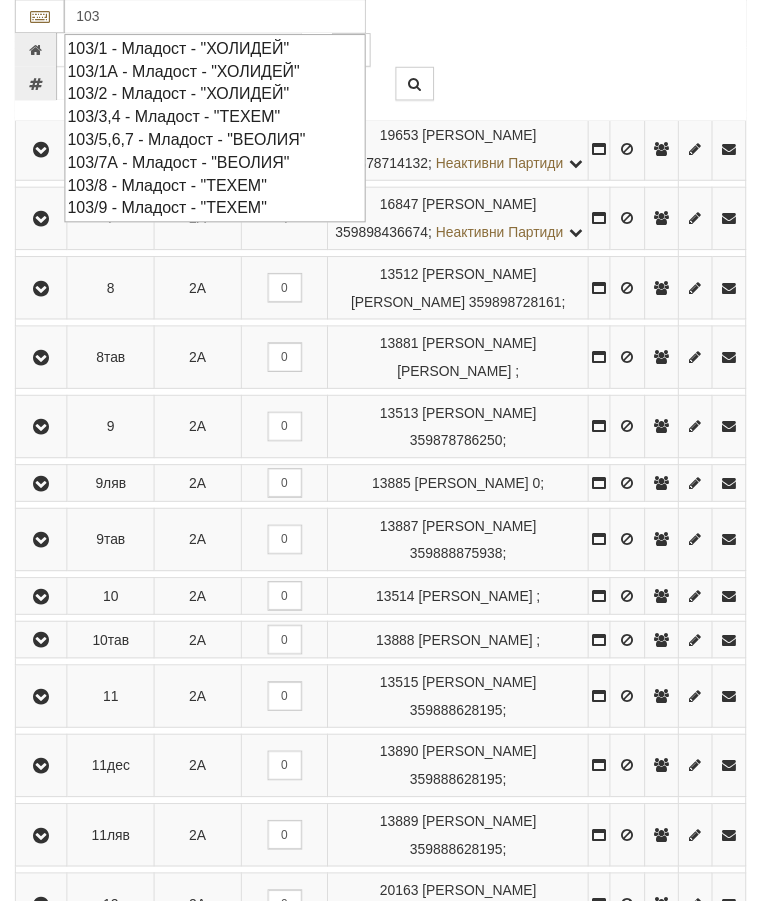 type on "103/3,4 - Младост - "ТЕХЕМ"" 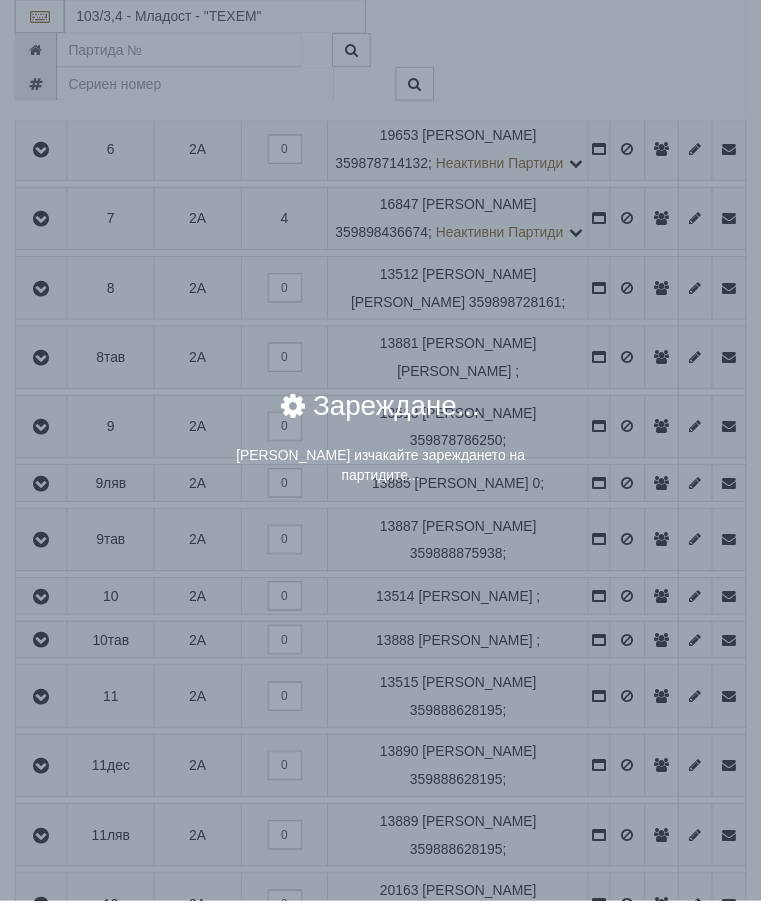 scroll, scrollTop: 844, scrollLeft: 0, axis: vertical 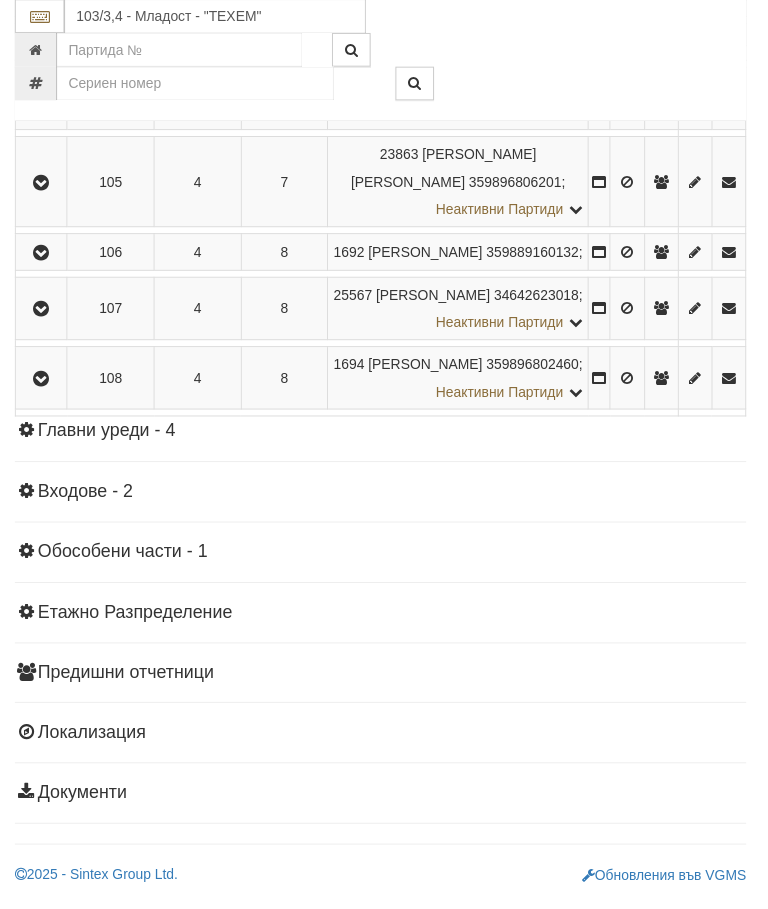 click at bounding box center [42, -44] 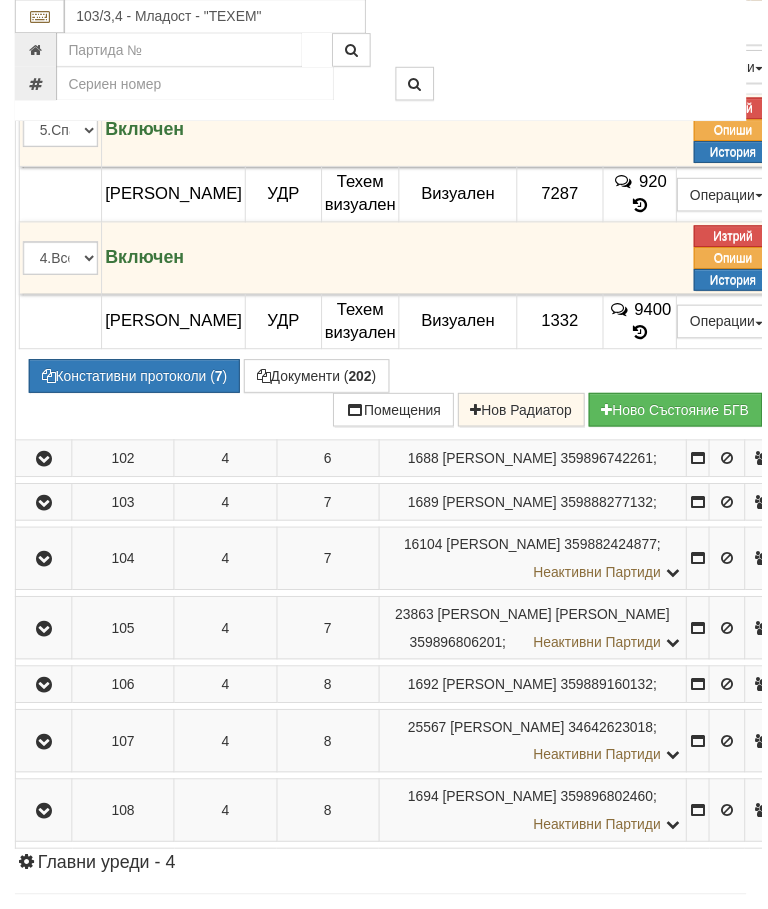 click on "0.125" at bounding box center (636, -217) 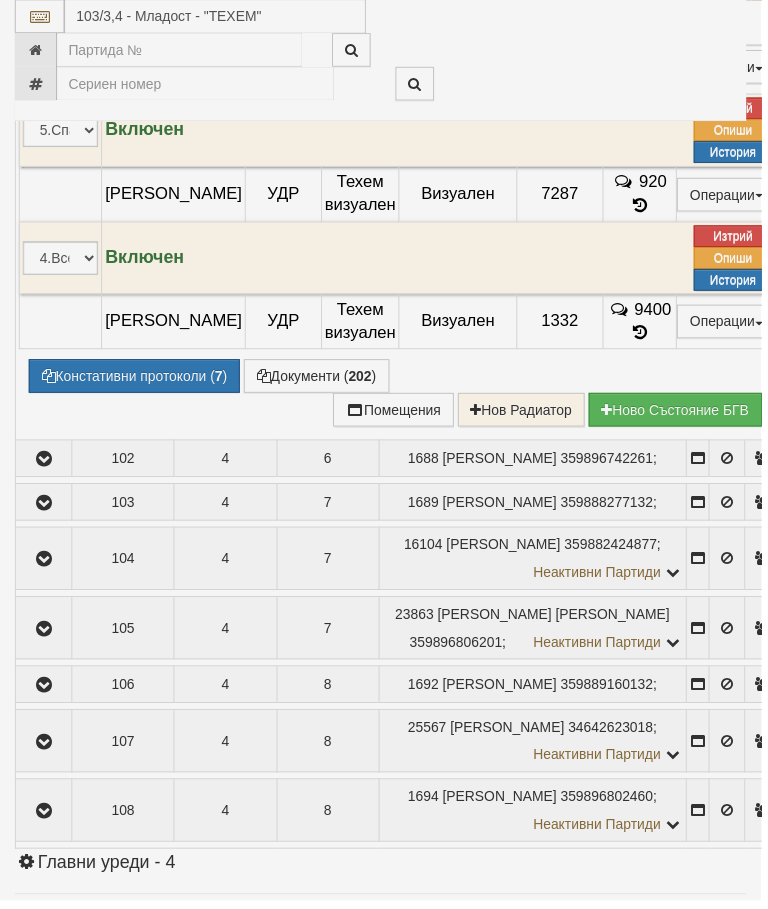 select on "10" 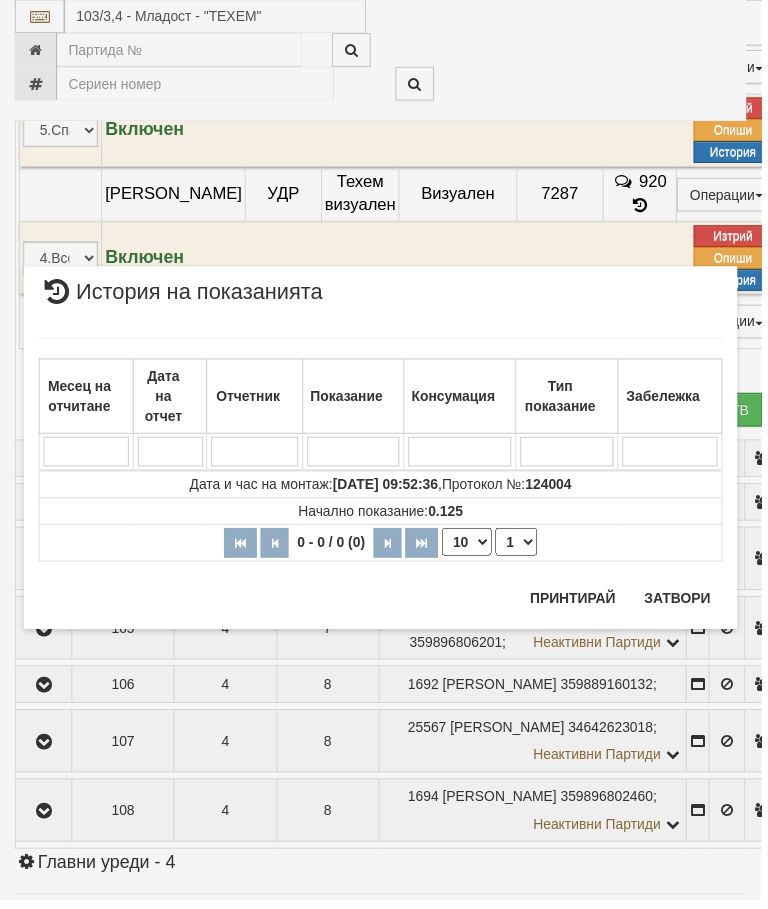 click on "Затвори" at bounding box center (683, 604) 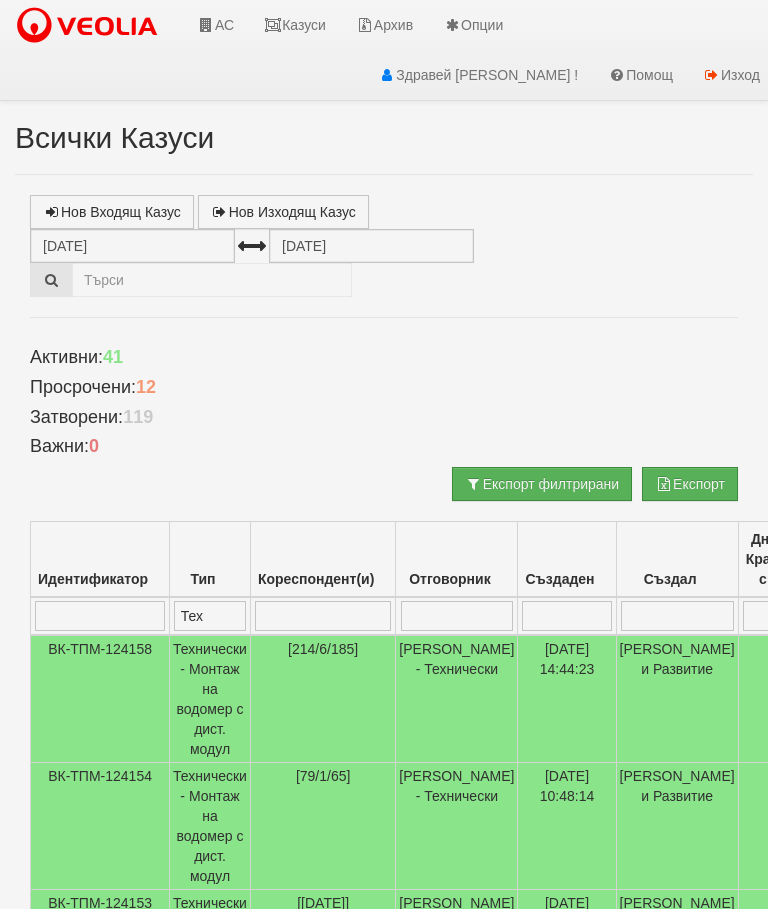 select on "2" 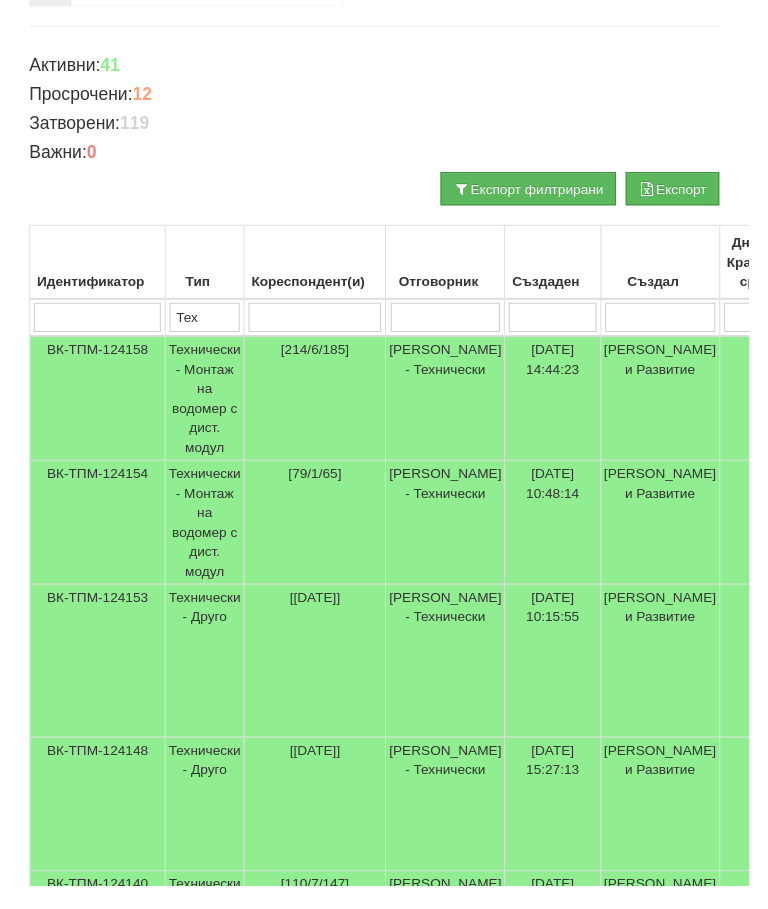 scroll, scrollTop: 0, scrollLeft: 0, axis: both 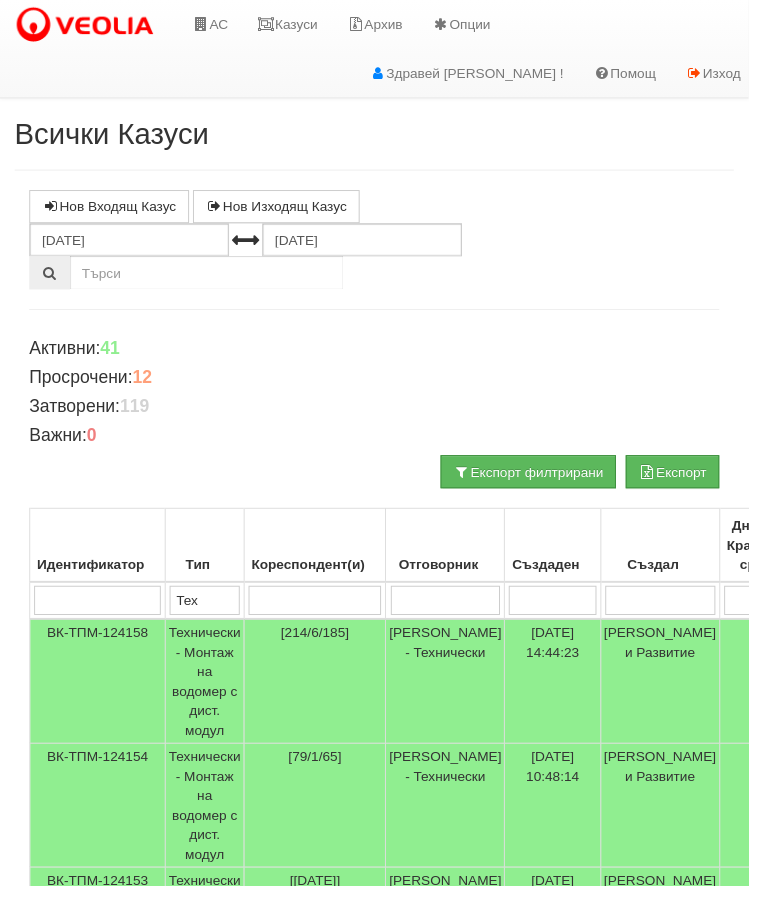 click on "Казуси" at bounding box center (295, 25) 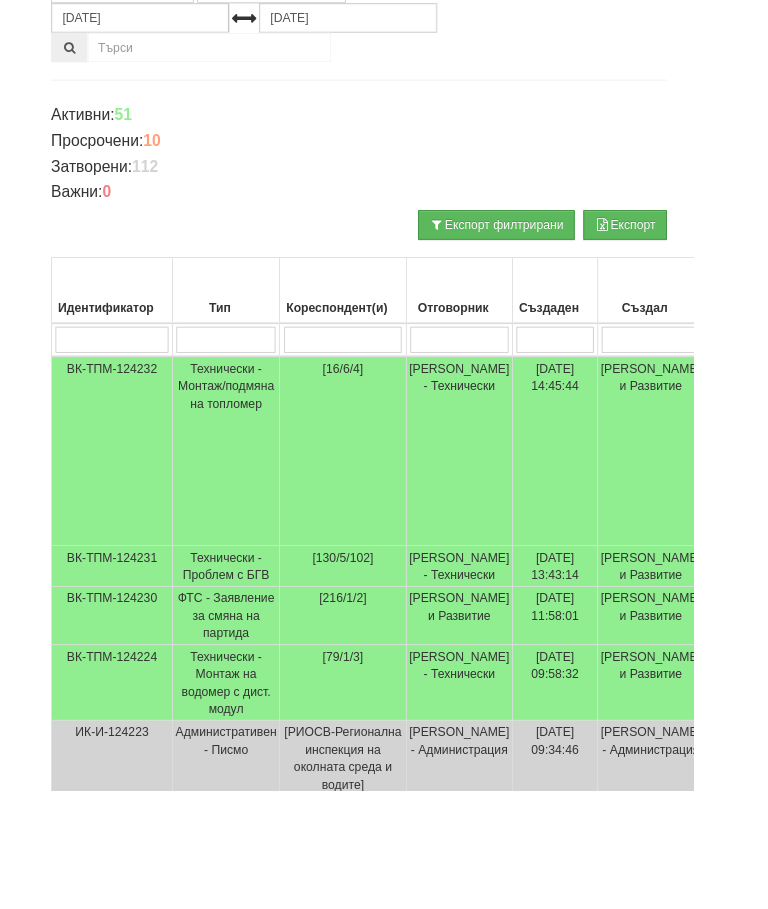 scroll, scrollTop: 205, scrollLeft: 0, axis: vertical 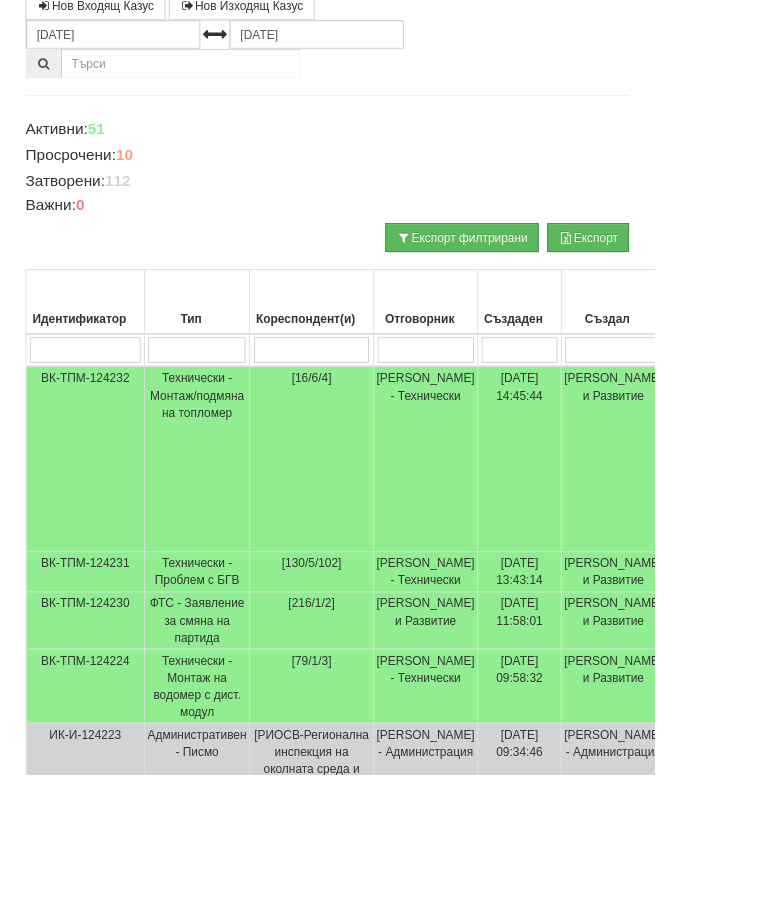 click on "Технически - Проблем с БГВ" at bounding box center (231, 671) 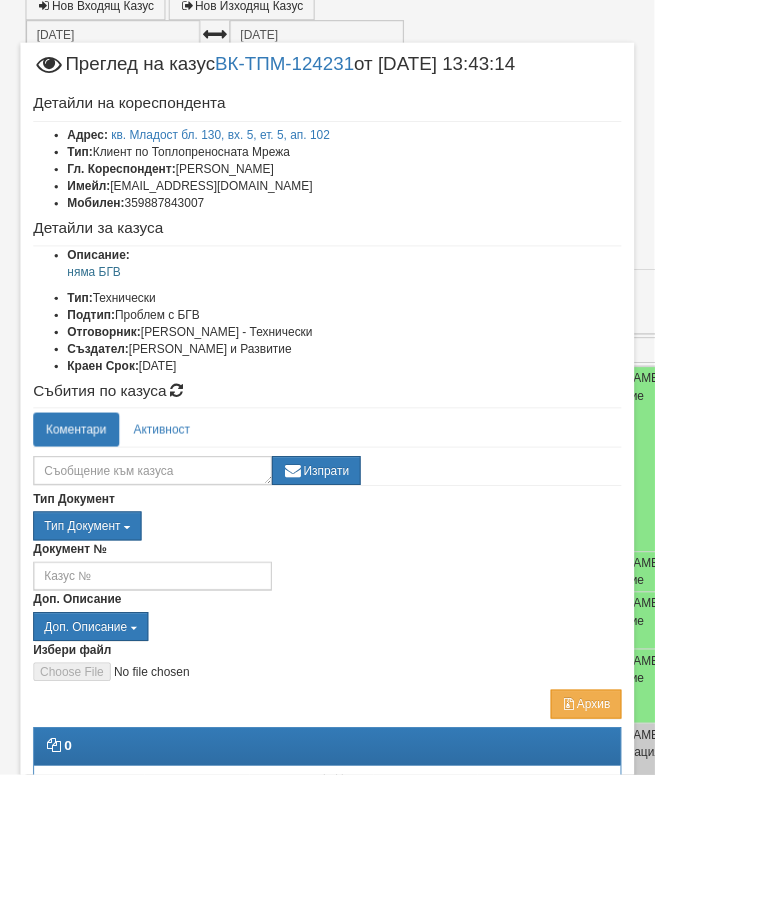 click on "Отказ" at bounding box center [693, 977] 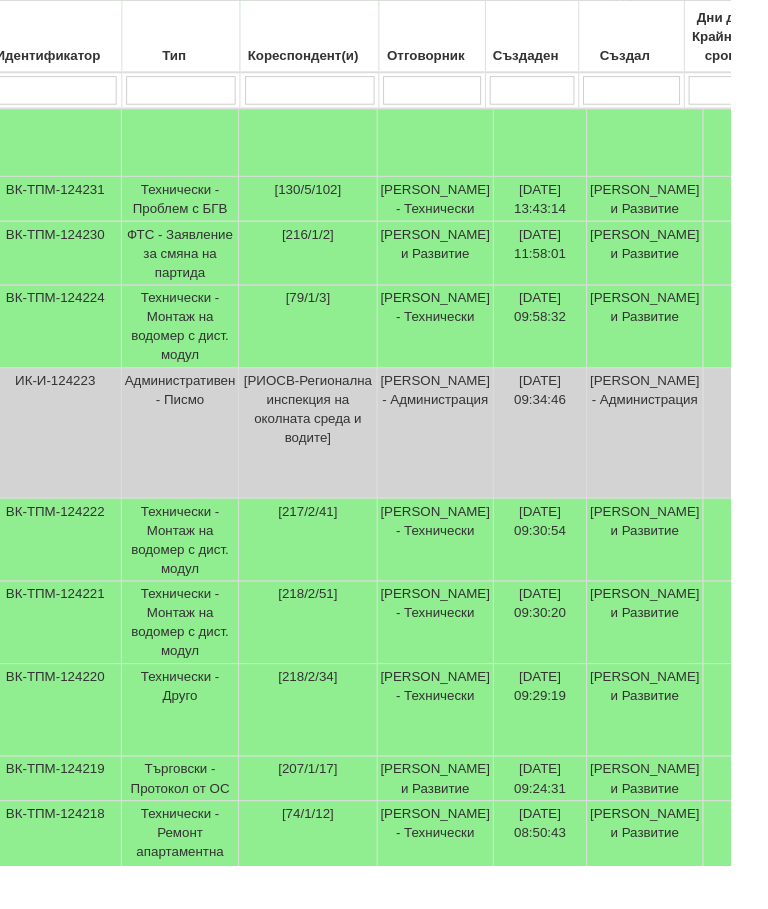 scroll, scrollTop: 599, scrollLeft: 2, axis: both 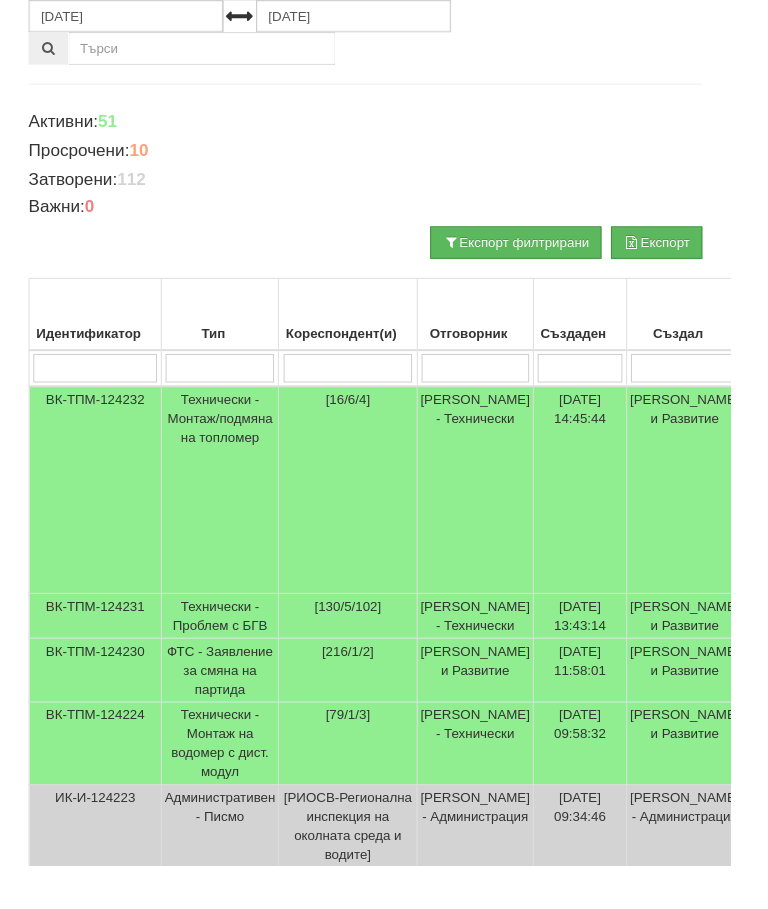 click at bounding box center (231, 387) 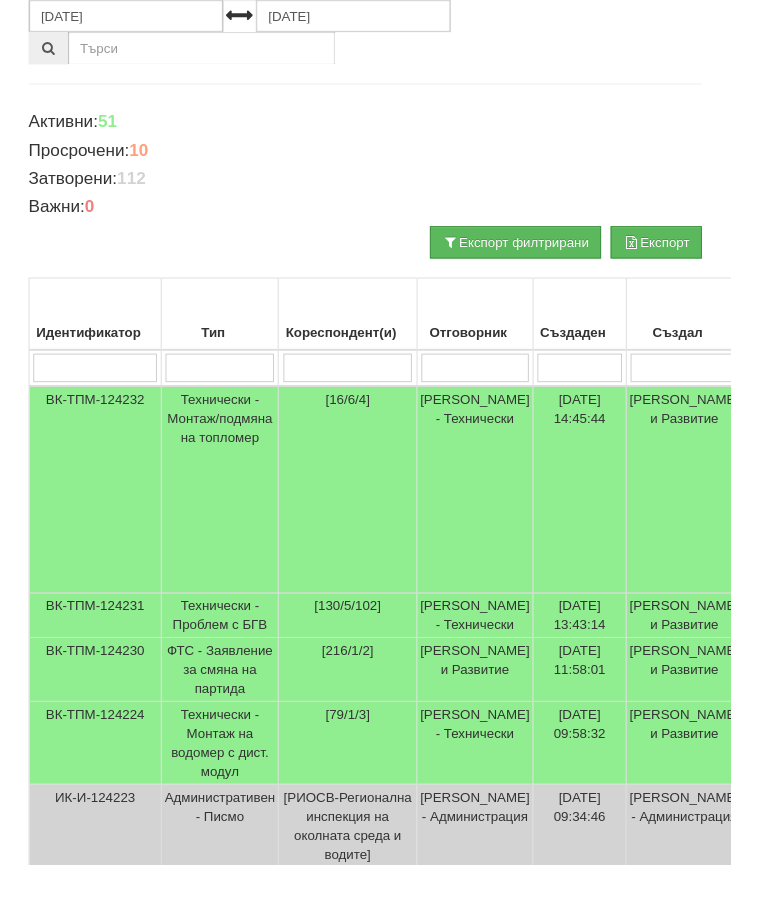 type on "Т" 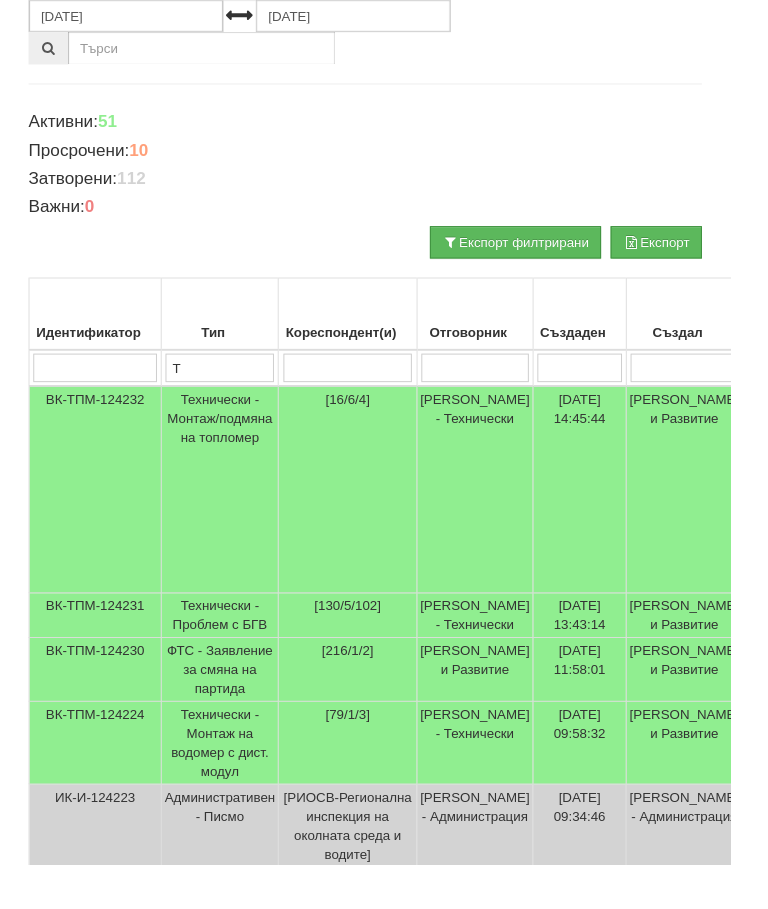 type on "Т" 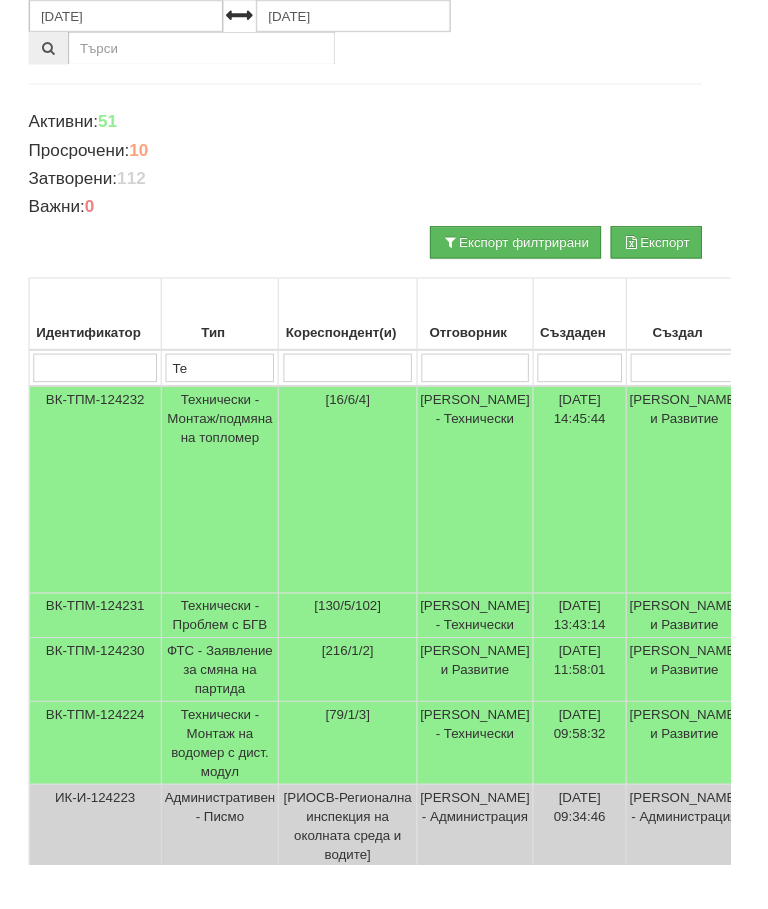 type on "Те" 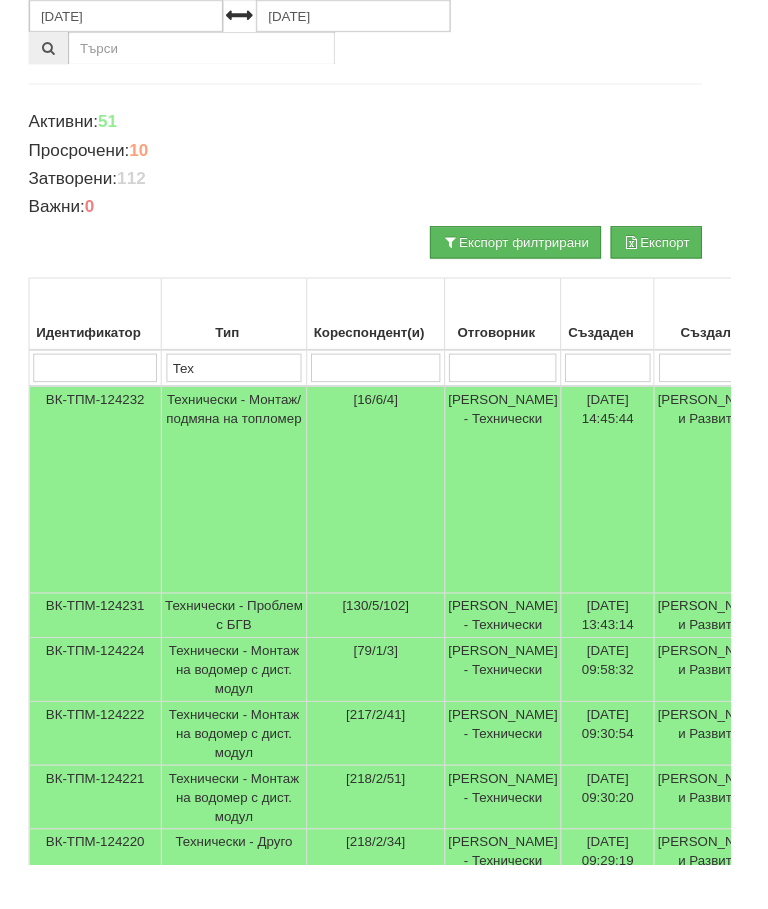 type on "Тех" 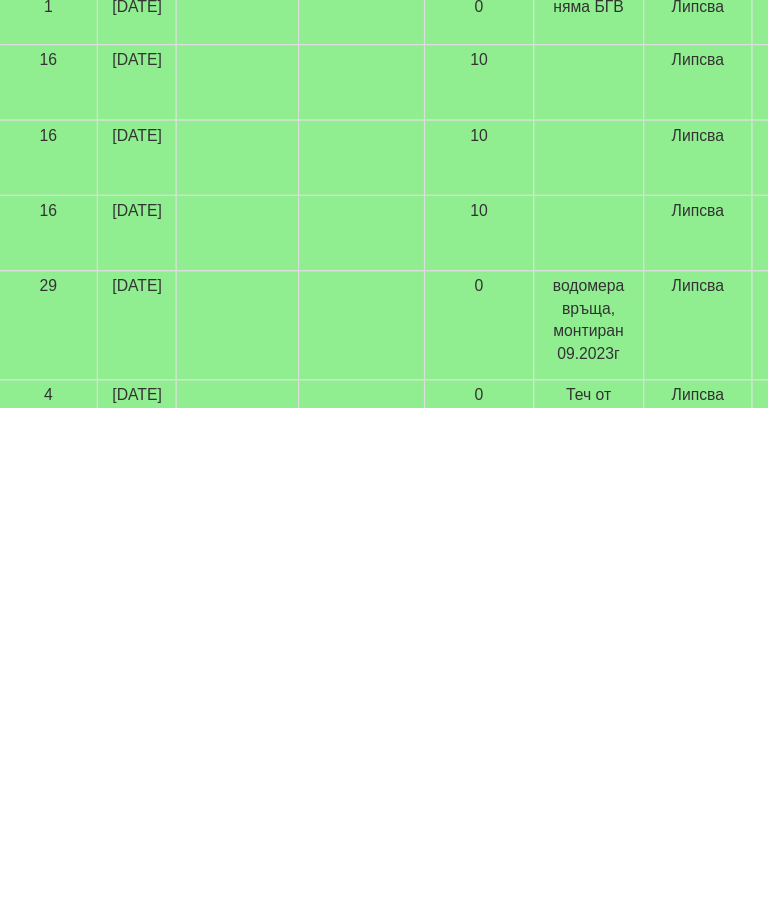 scroll, scrollTop: 313, scrollLeft: 811, axis: both 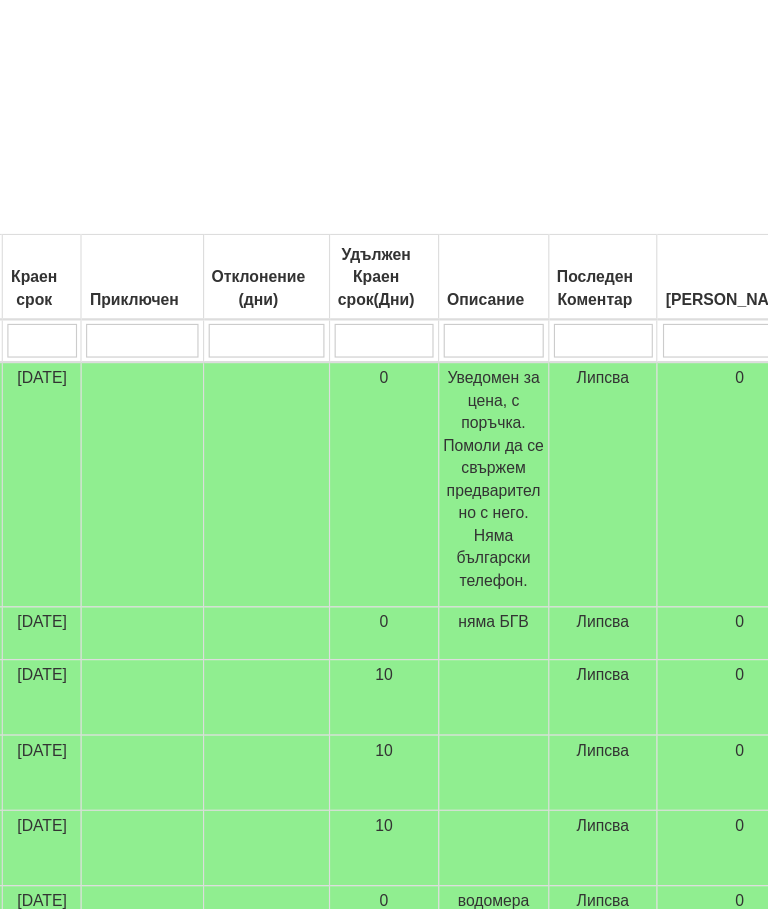 type on "Тех" 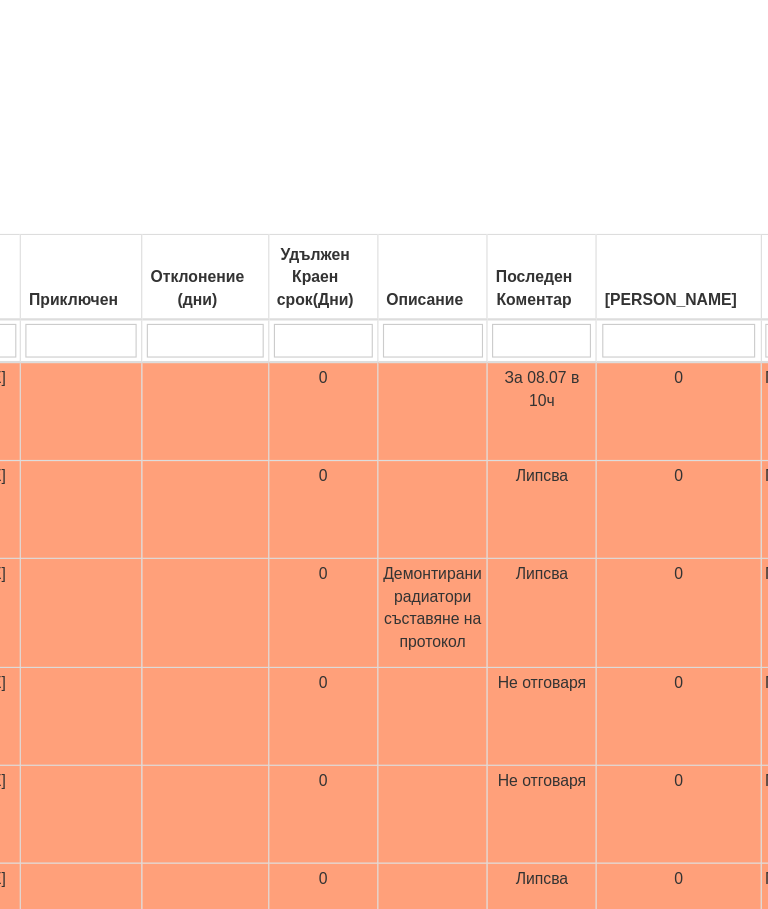 type on "Пр" 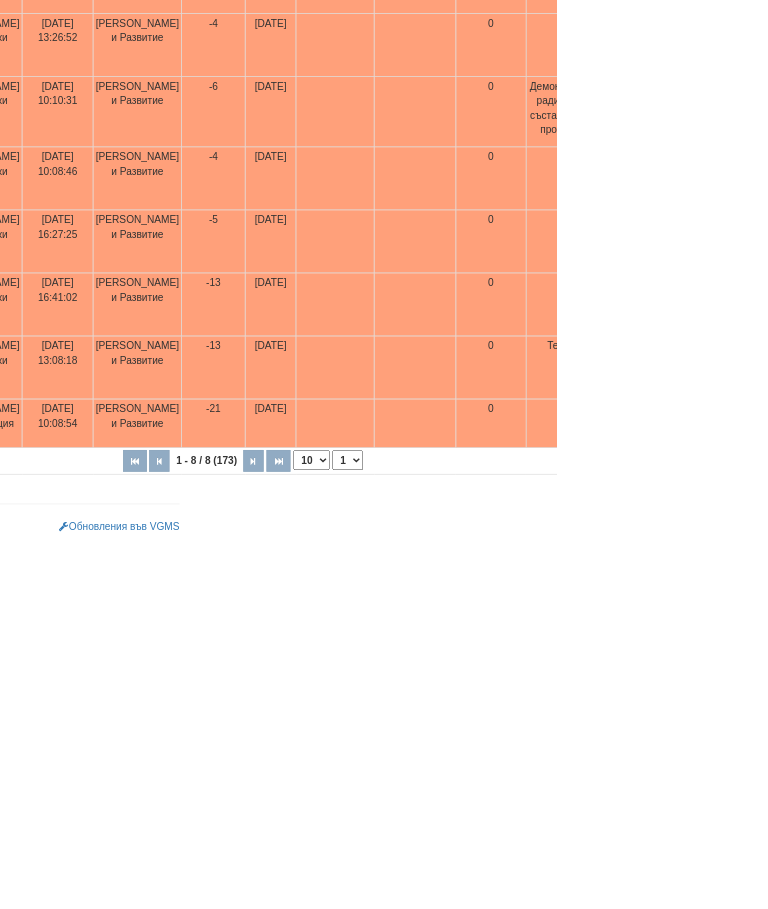 scroll, scrollTop: 564, scrollLeft: 0, axis: vertical 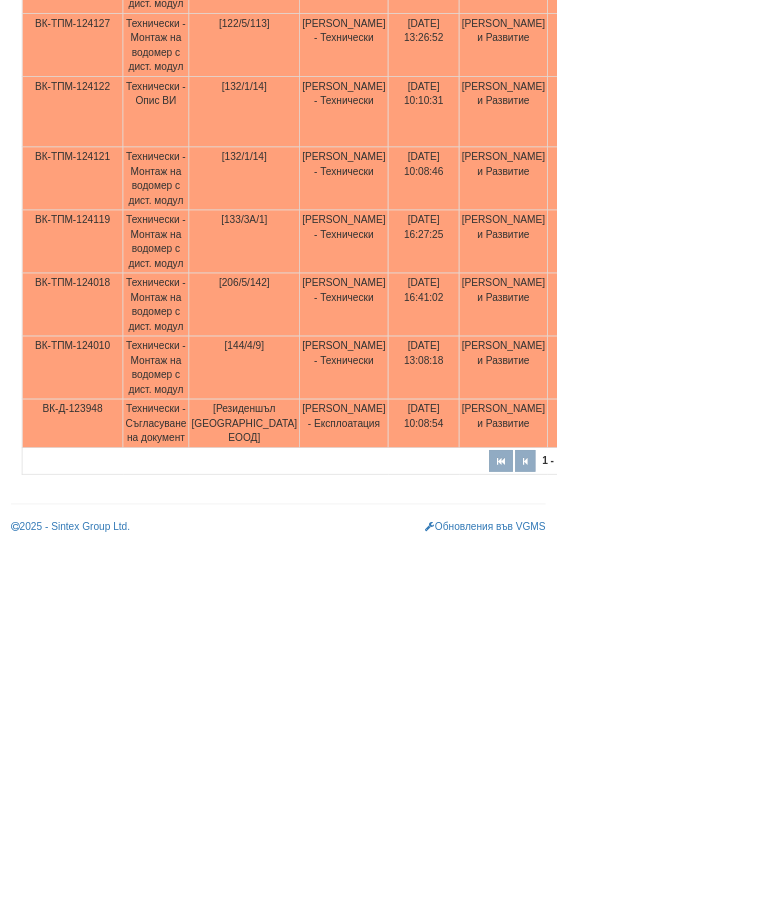type on "Пр" 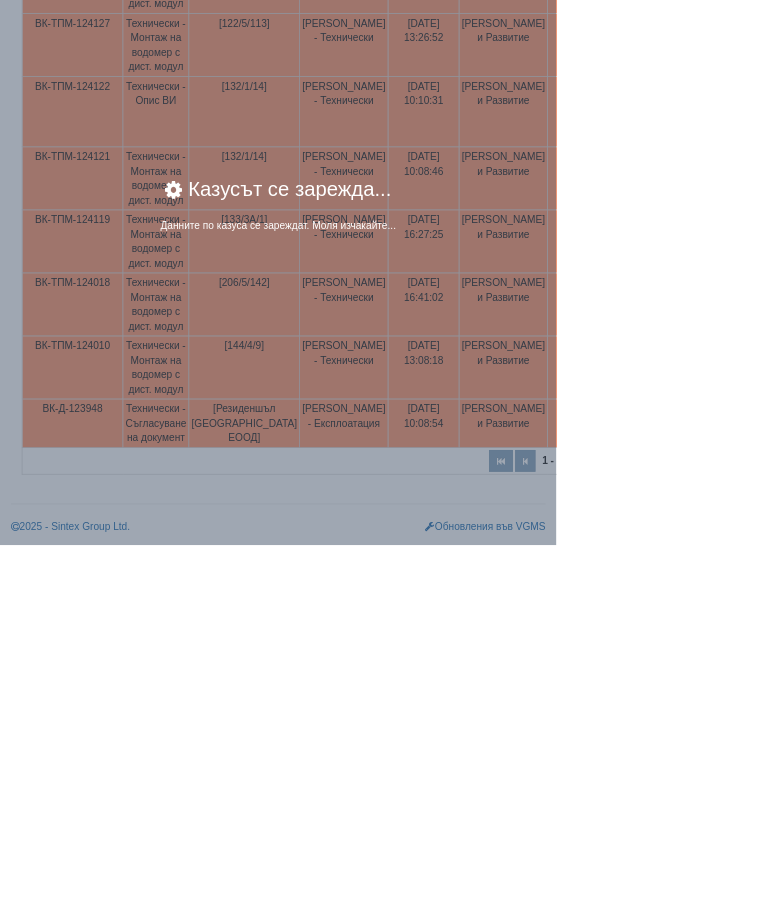 scroll, scrollTop: 218, scrollLeft: 0, axis: vertical 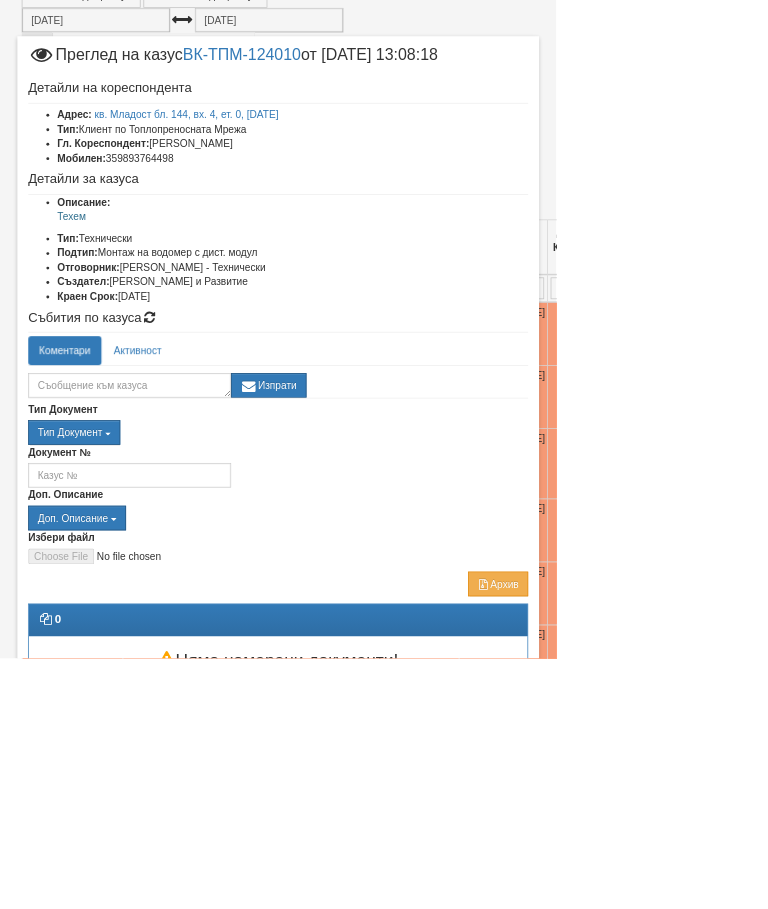 click on "Отказ" at bounding box center [693, 993] 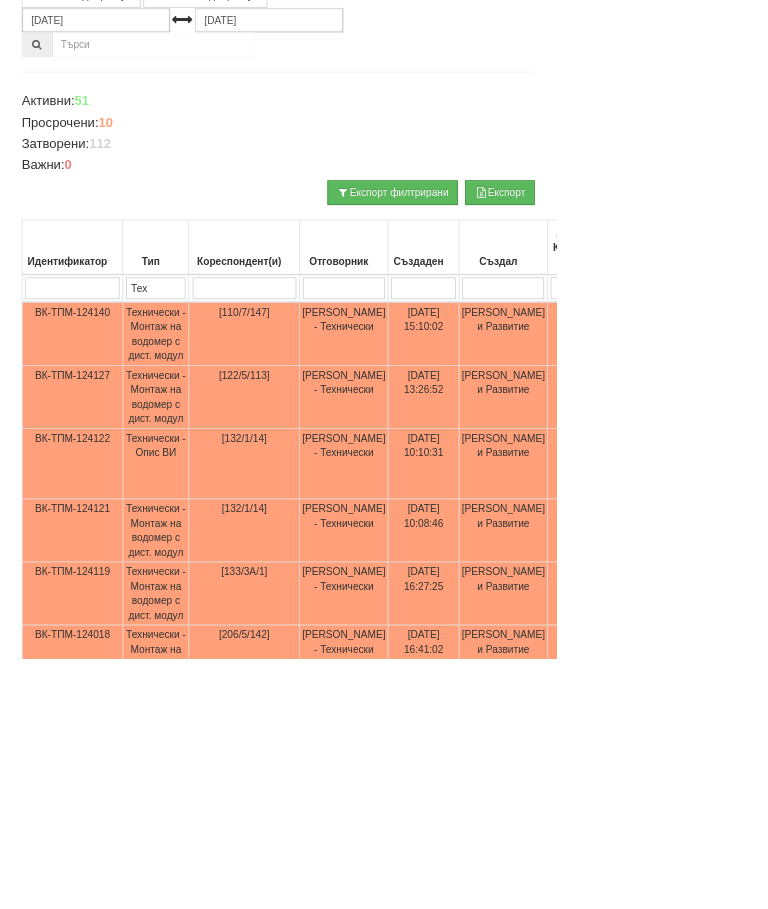 click on "Технически - Монтаж на водомер с дист. модул" at bounding box center [215, 819] 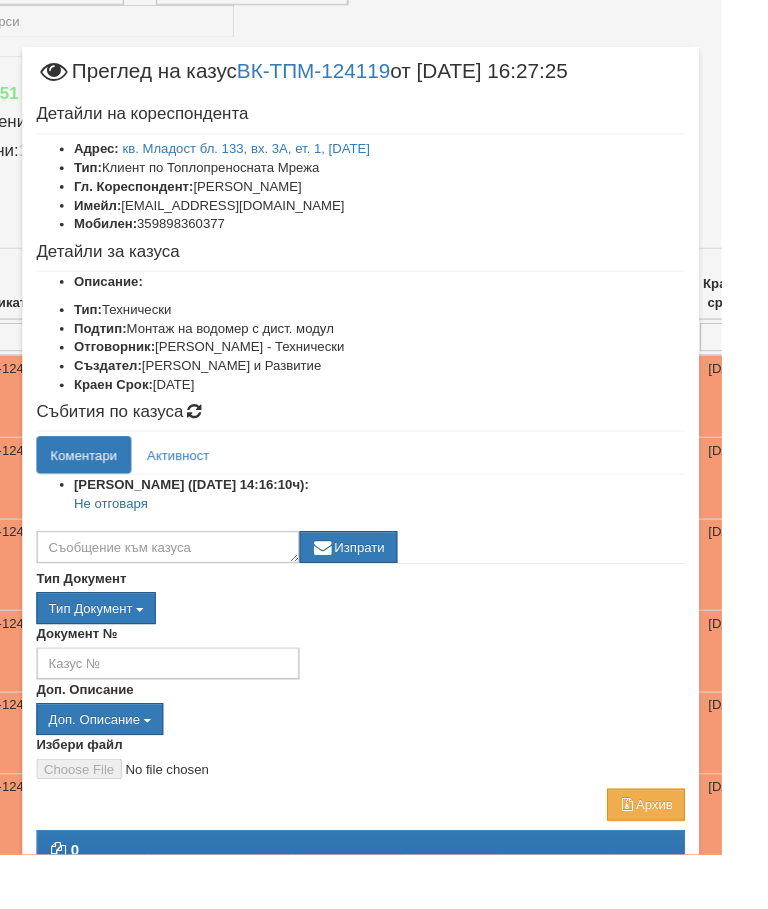 scroll, scrollTop: 258, scrollLeft: 104, axis: both 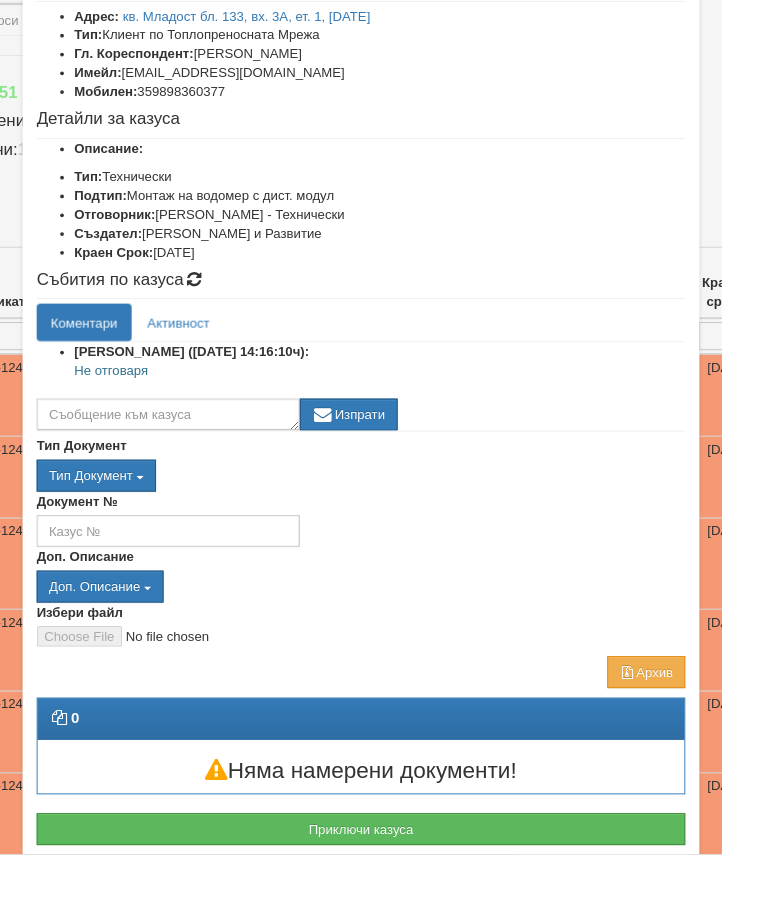 click on "Приключи казуса" at bounding box center (384, 882) 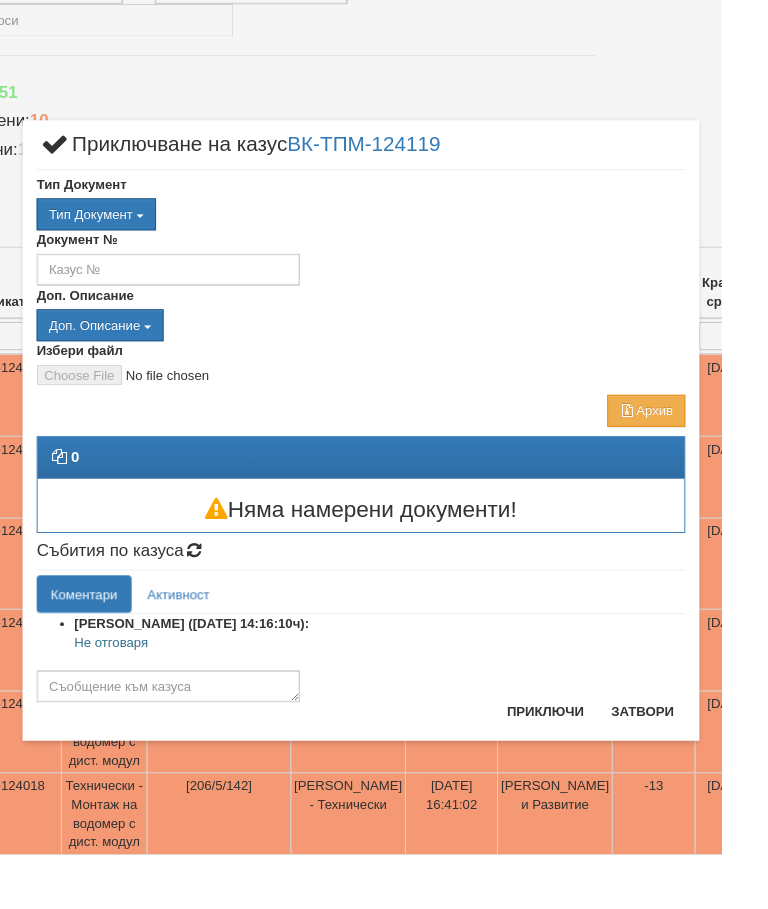 click on "Затвори" at bounding box center [683, 757] 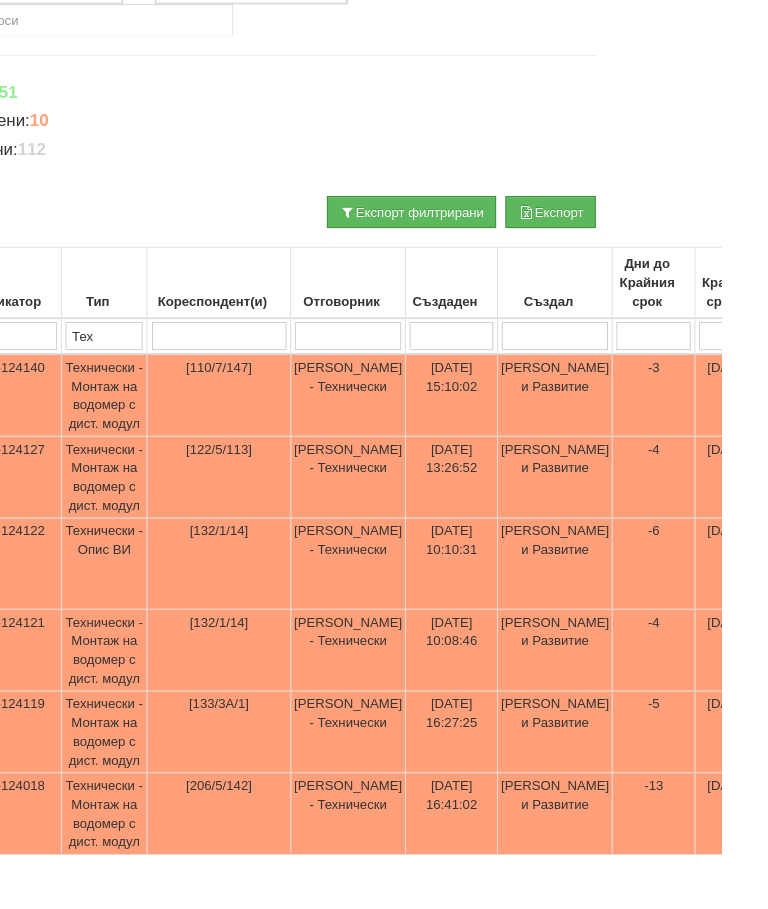 click on "Технически - Монтаж на водомер с дист. модул" at bounding box center (111, 692) 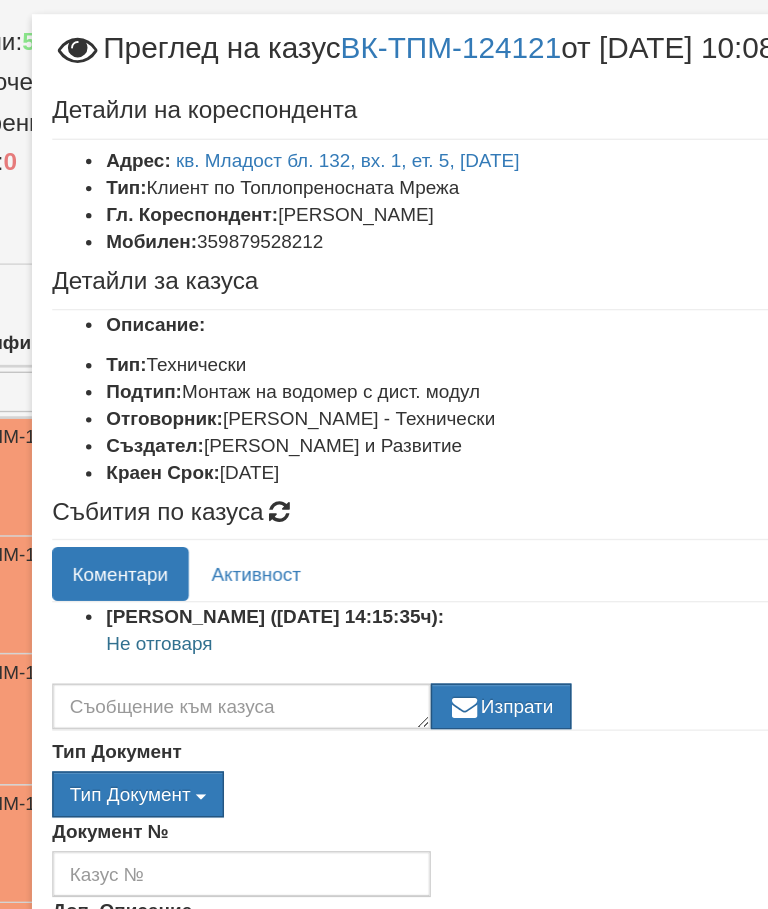 scroll, scrollTop: 287, scrollLeft: 75, axis: both 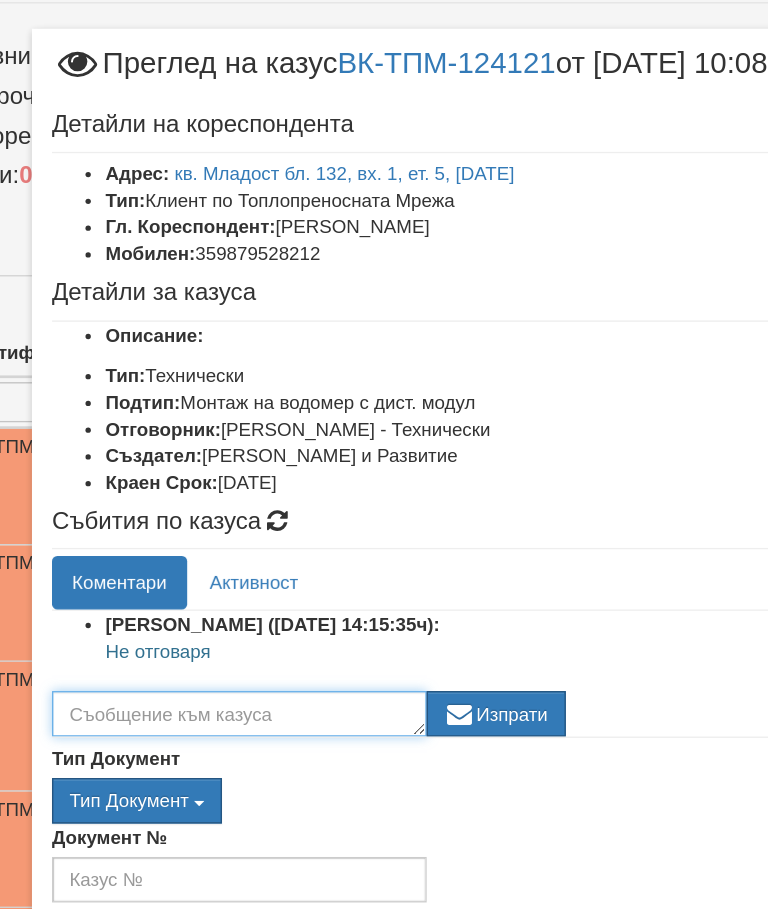 click at bounding box center (179, 562) 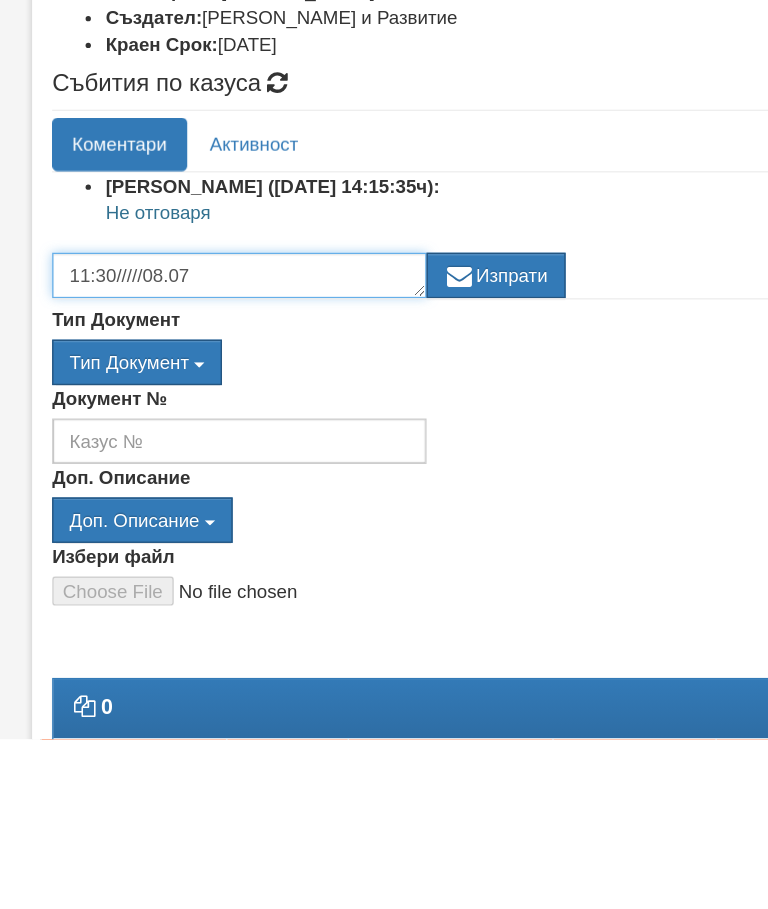 type on "11:30/////08.07" 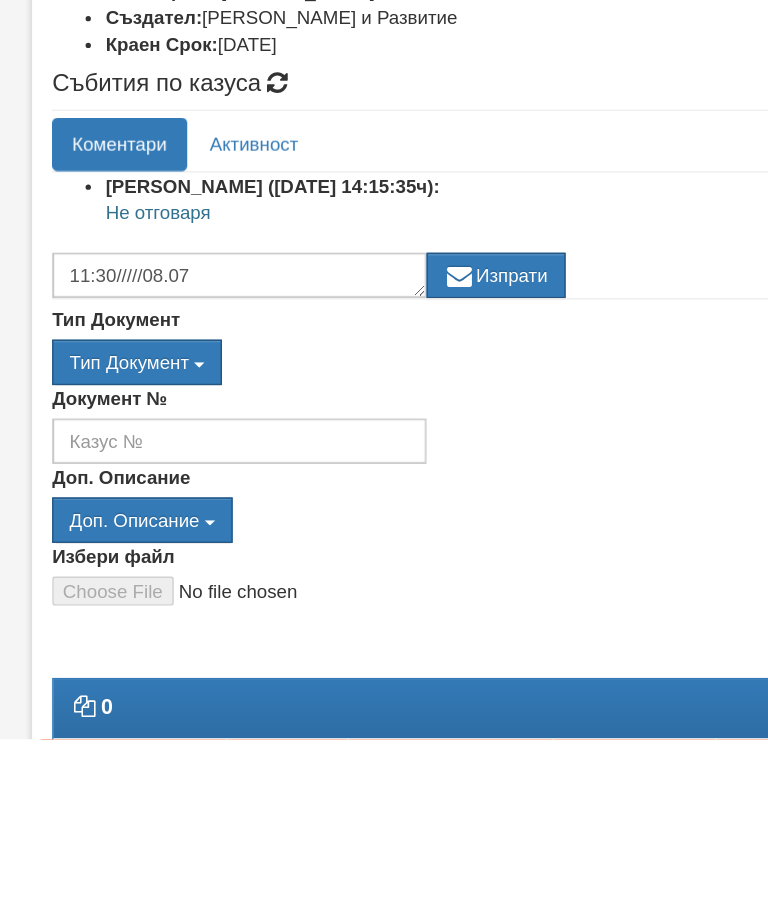 click on "Изпрати" at bounding box center [371, 562] 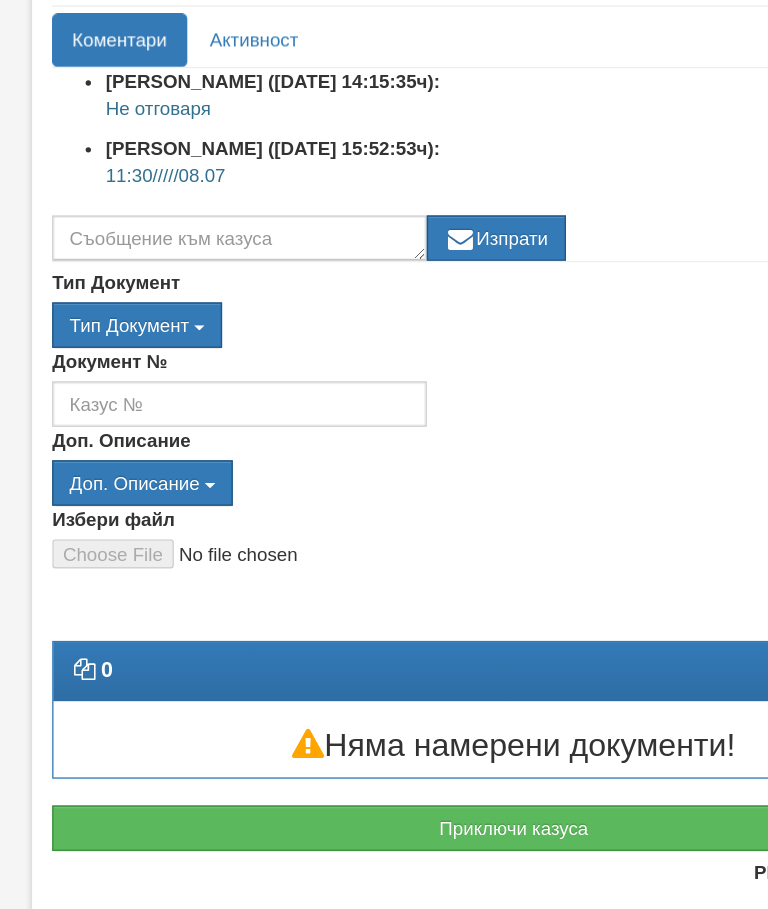 scroll, scrollTop: 206, scrollLeft: 0, axis: vertical 